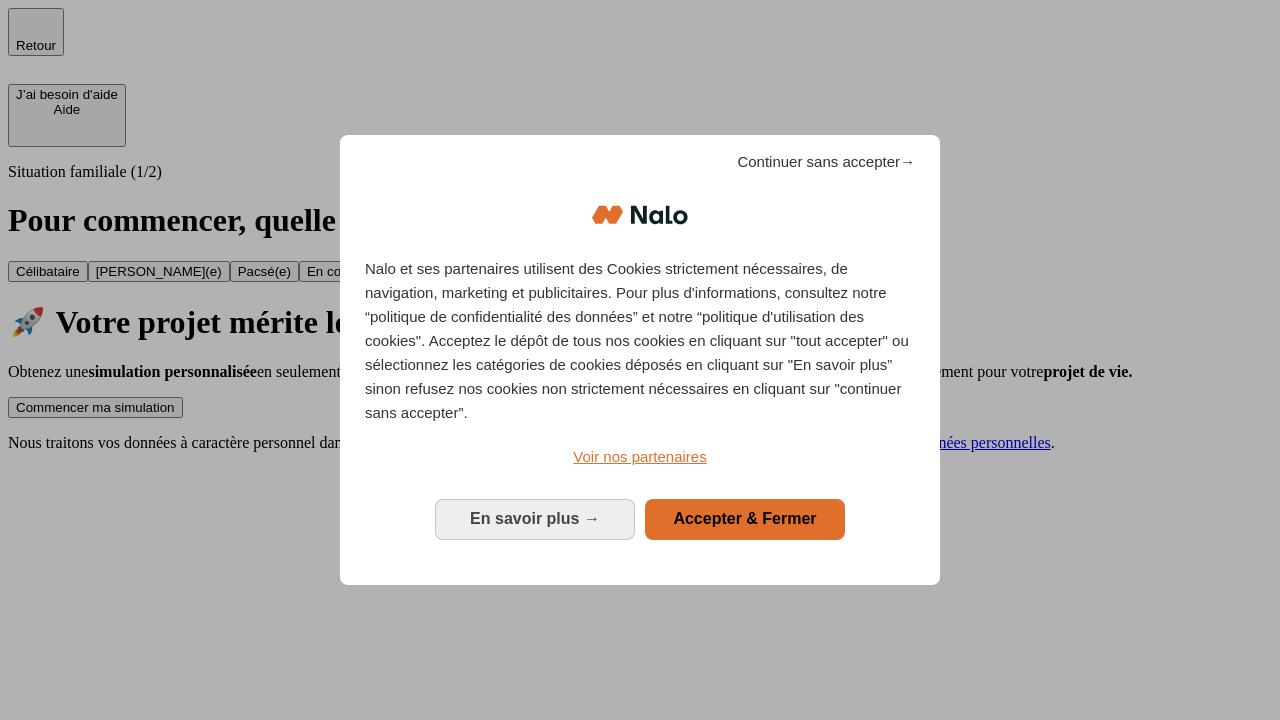 scroll, scrollTop: 0, scrollLeft: 0, axis: both 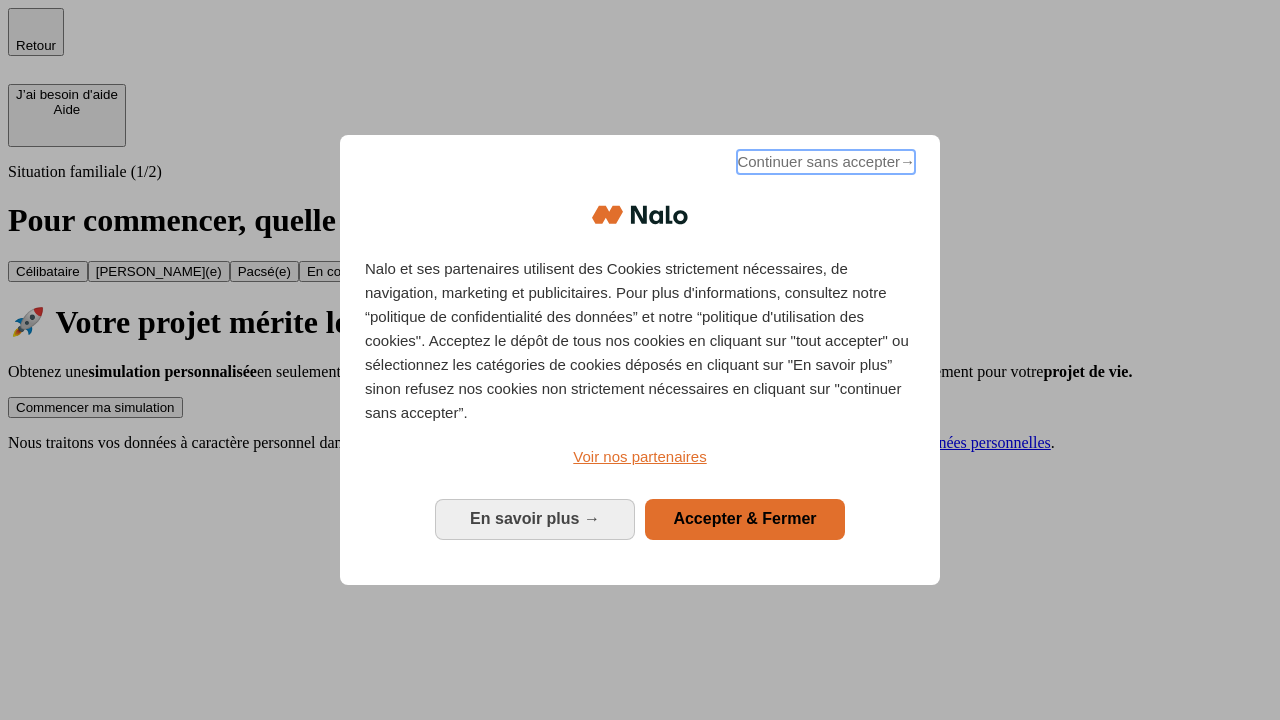 click on "Continuer sans accepter  →" at bounding box center (826, 162) 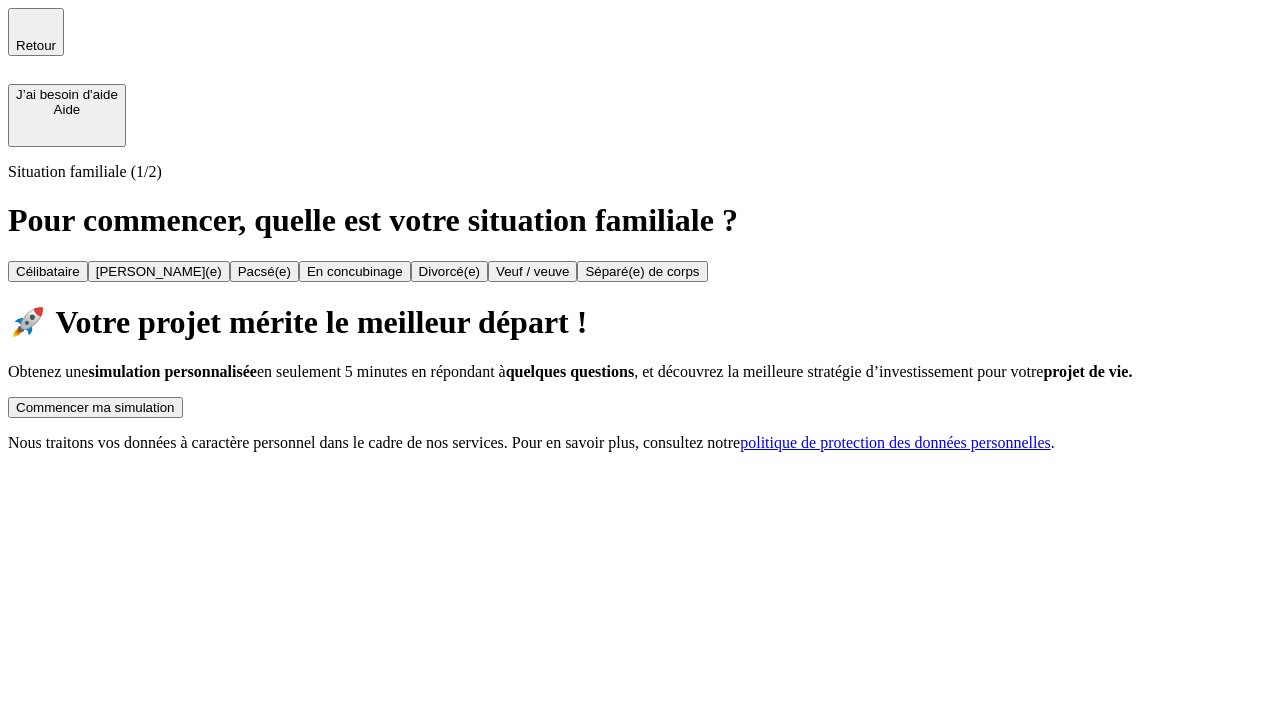 click on "Commencer ma simulation" at bounding box center [95, 407] 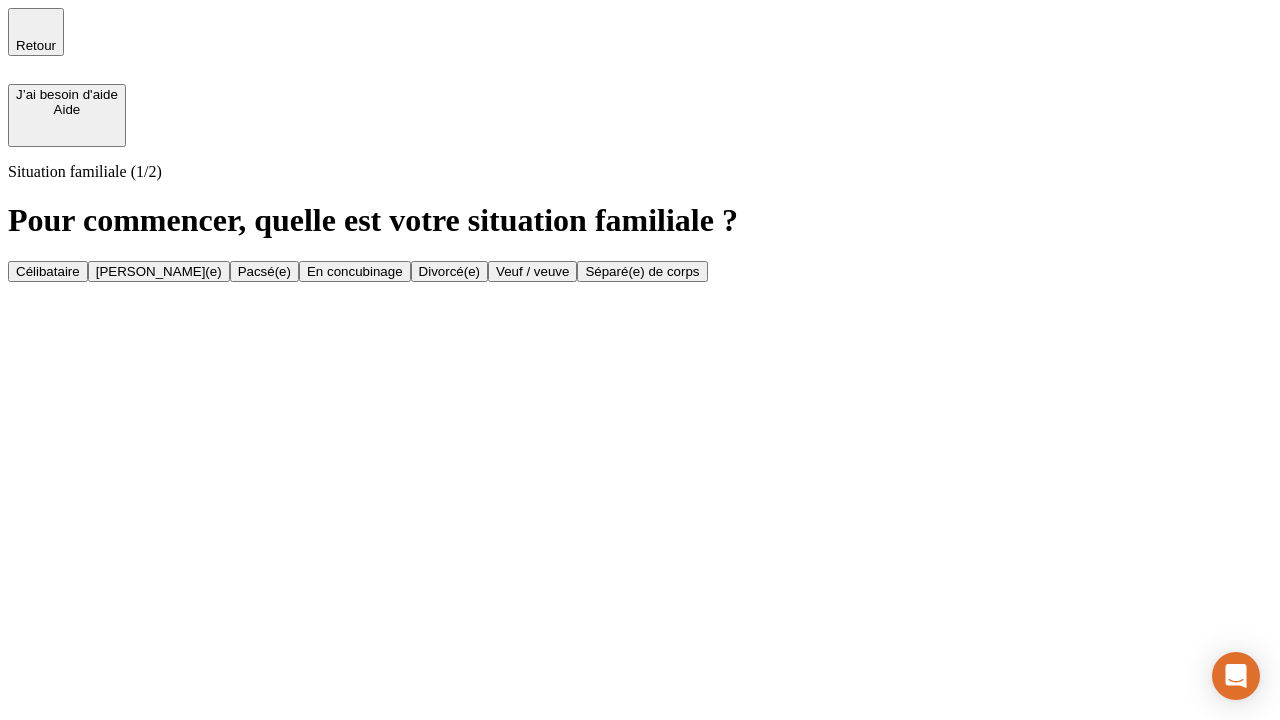 click on "Veuf / veuve" at bounding box center [532, 271] 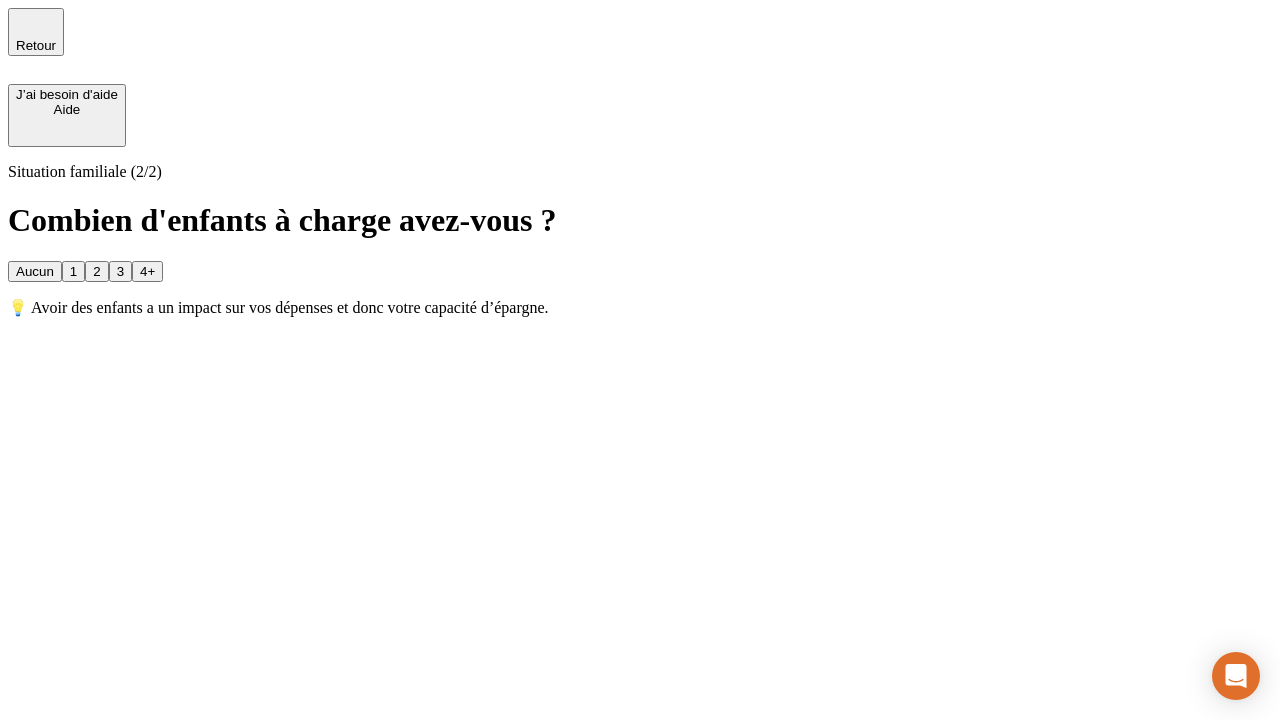 click on "Aucun" at bounding box center [35, 271] 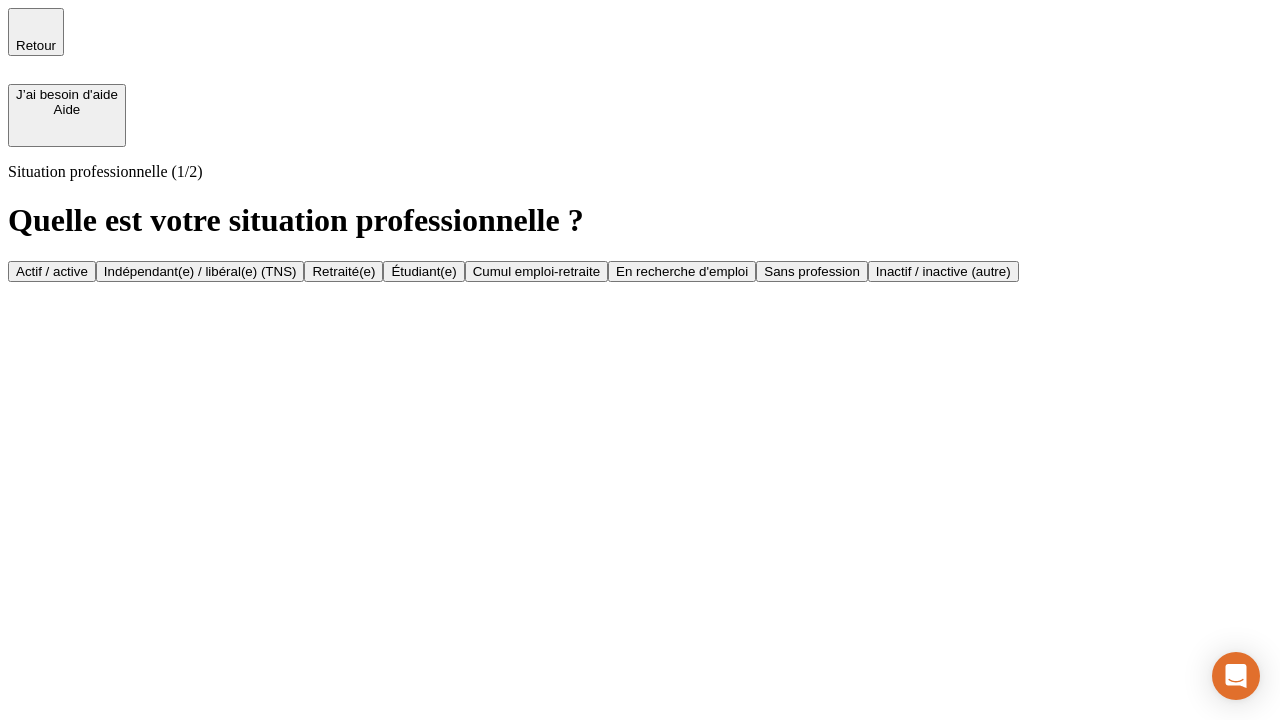click on "Retraité(e)" at bounding box center (343, 271) 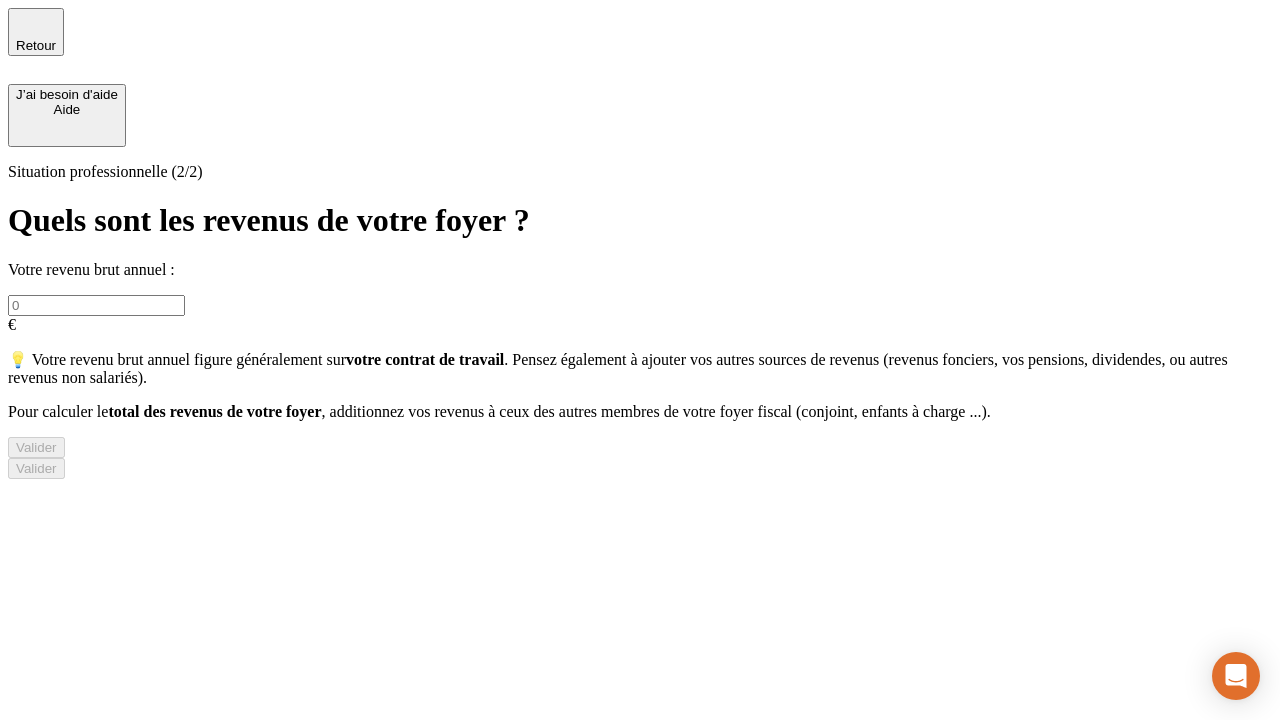 click at bounding box center [96, 305] 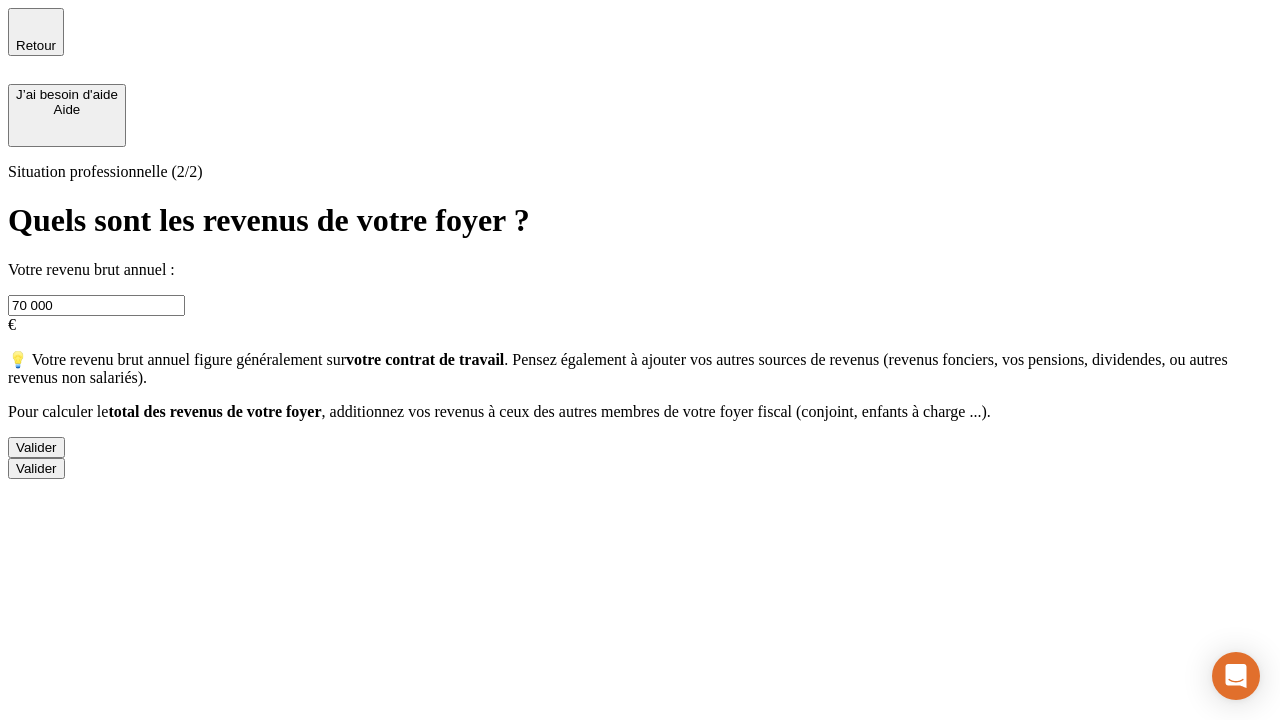 click on "Valider" at bounding box center (36, 447) 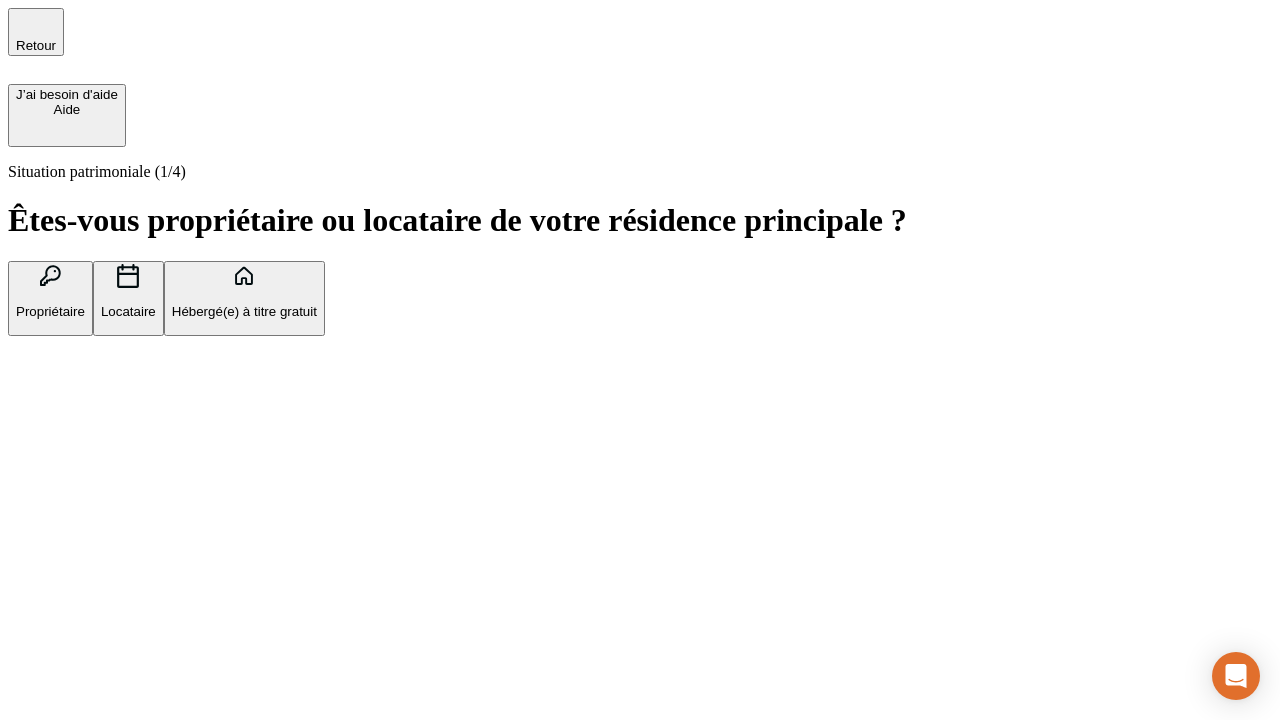click on "Locataire" at bounding box center (128, 311) 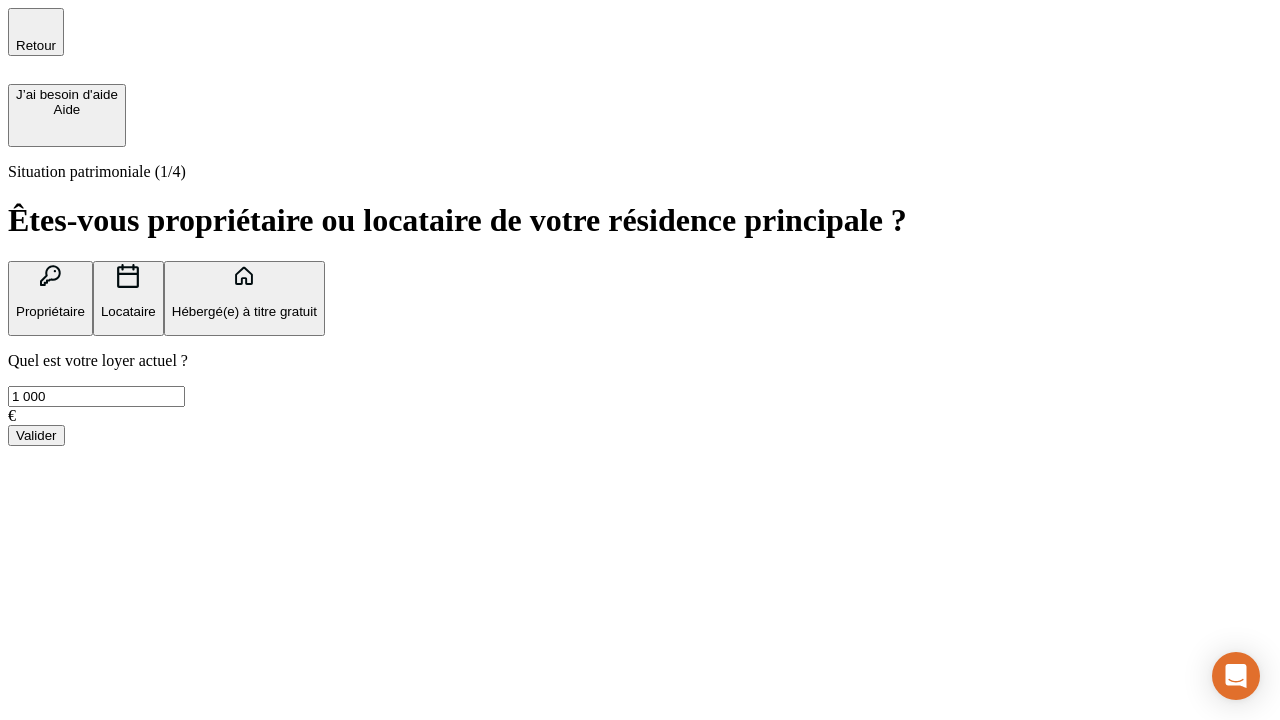 type on "1 000" 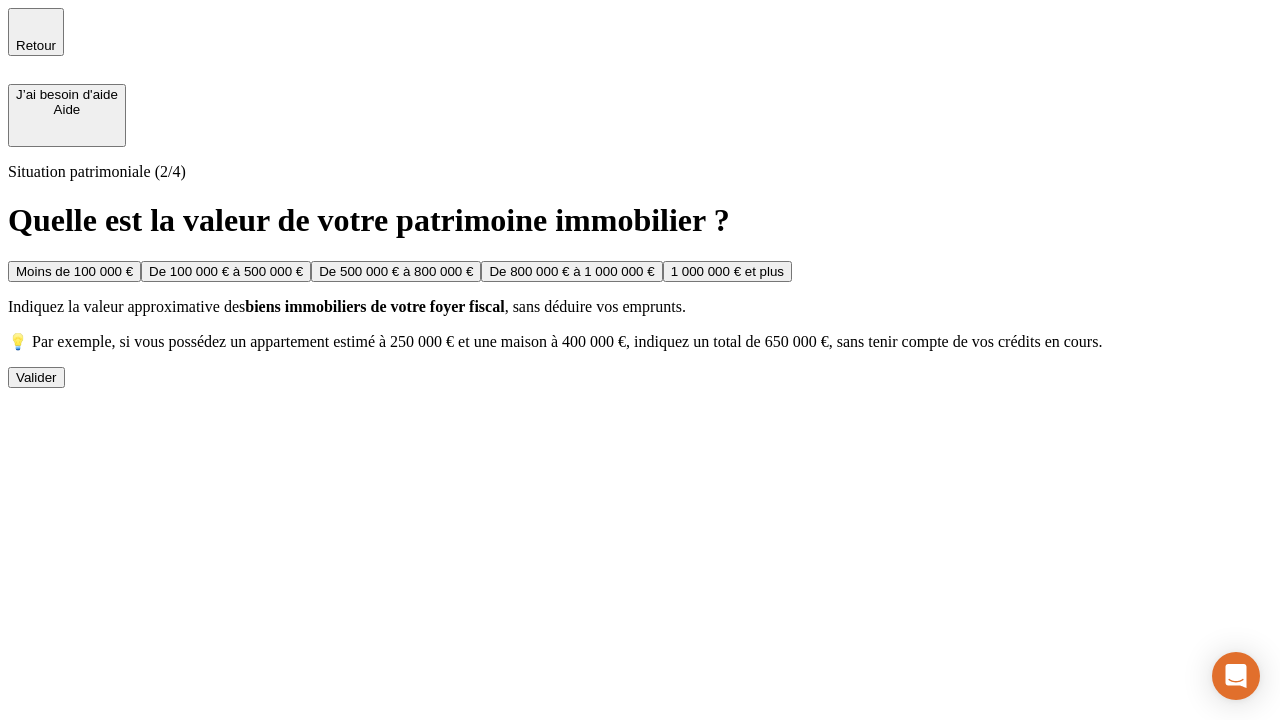 click on "De 500 000 € à 800 000 €" at bounding box center (396, 271) 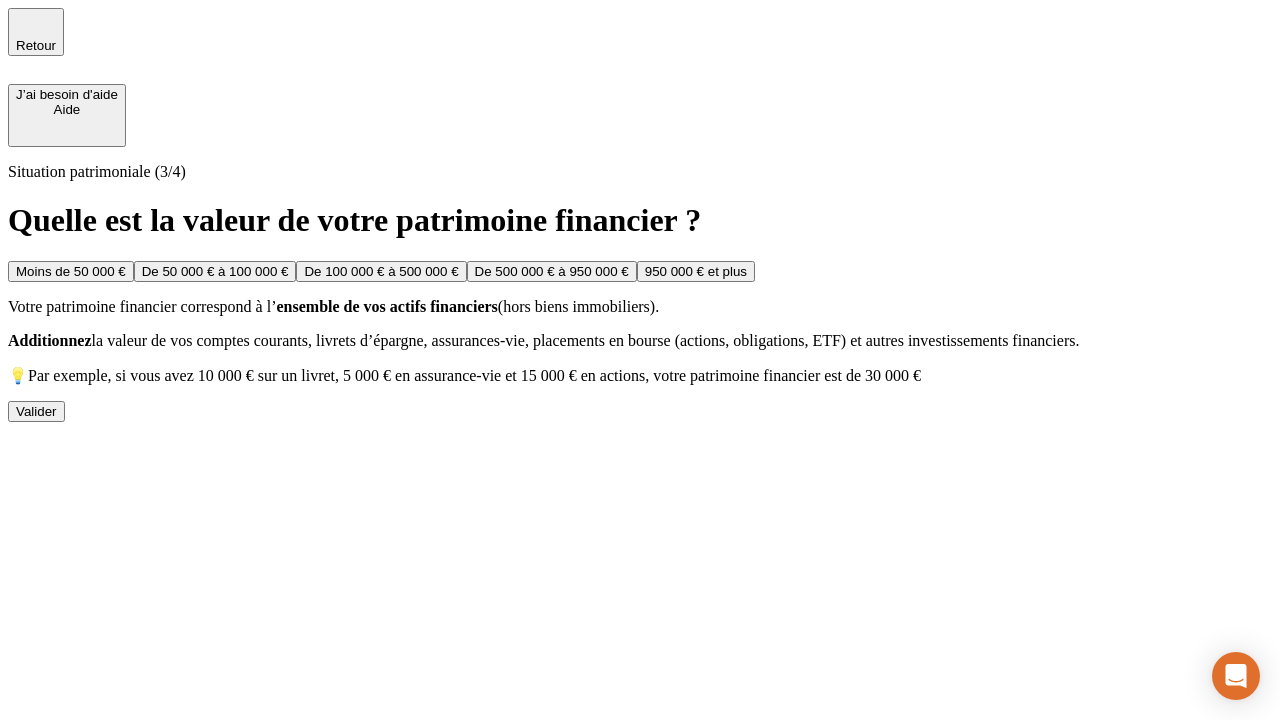 click on "Moins de 50 000 €" at bounding box center [71, 271] 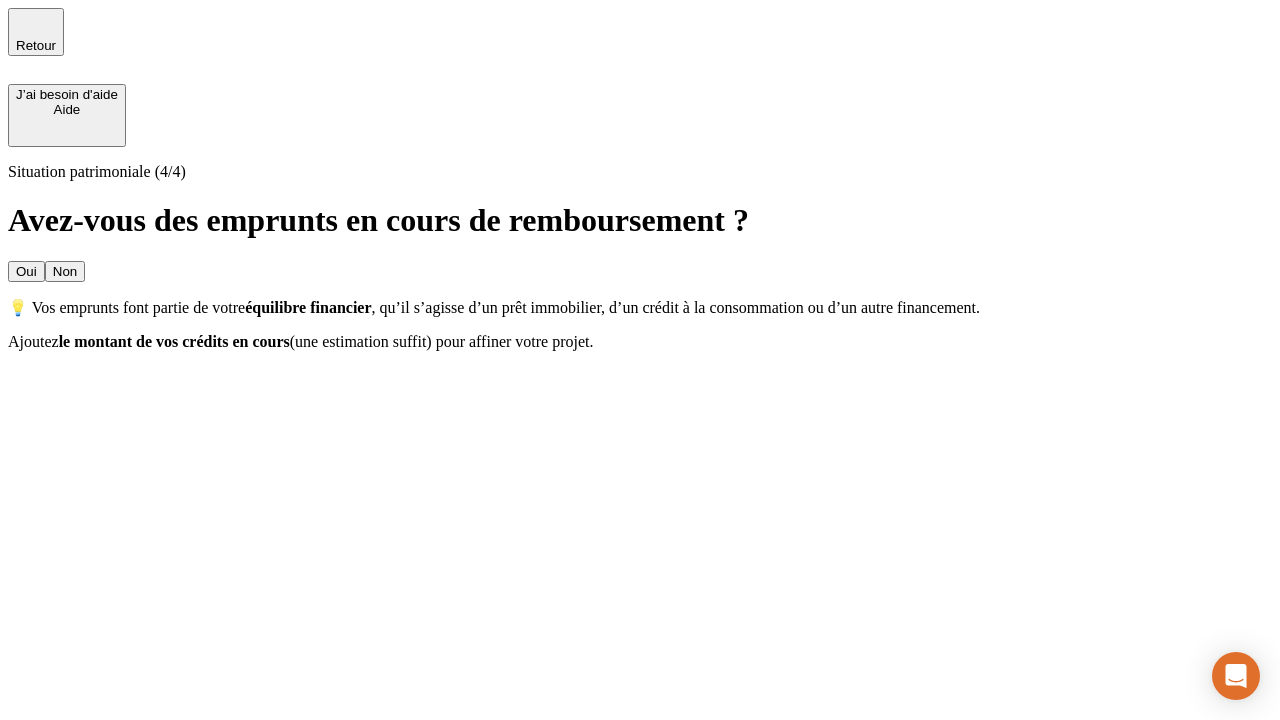 click on "Oui" at bounding box center [26, 271] 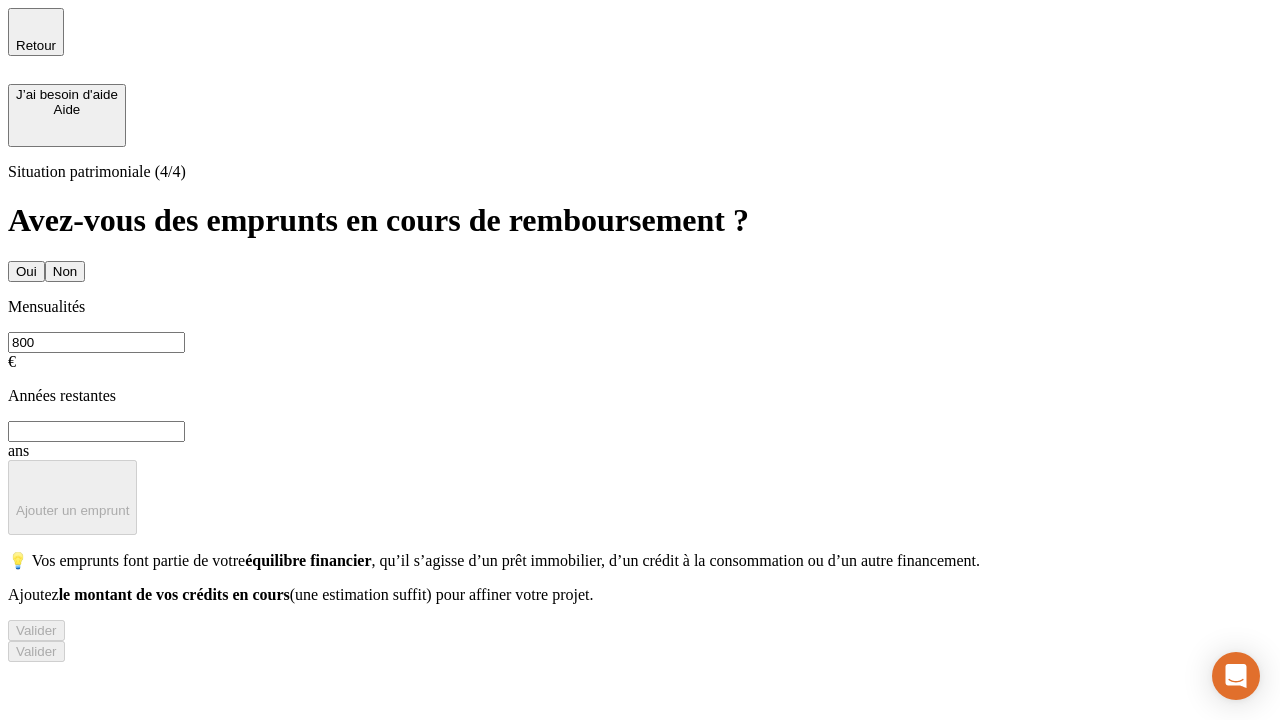 type on "800" 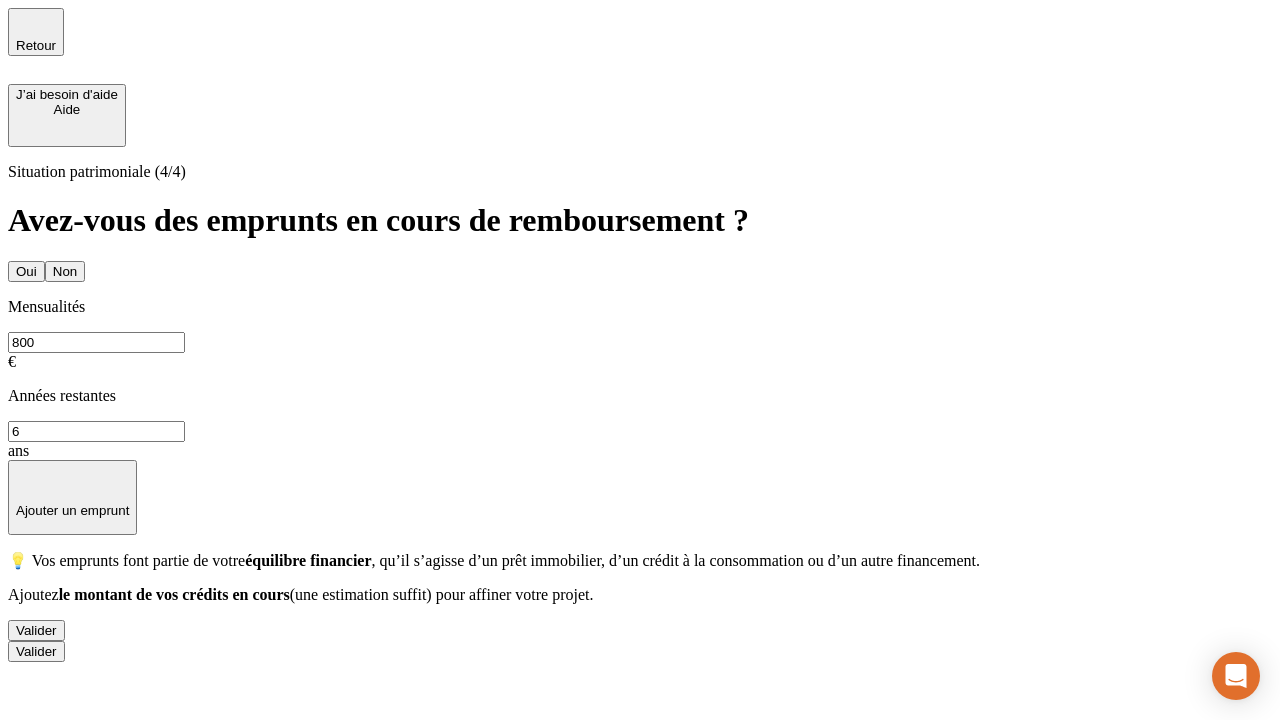 type on "6" 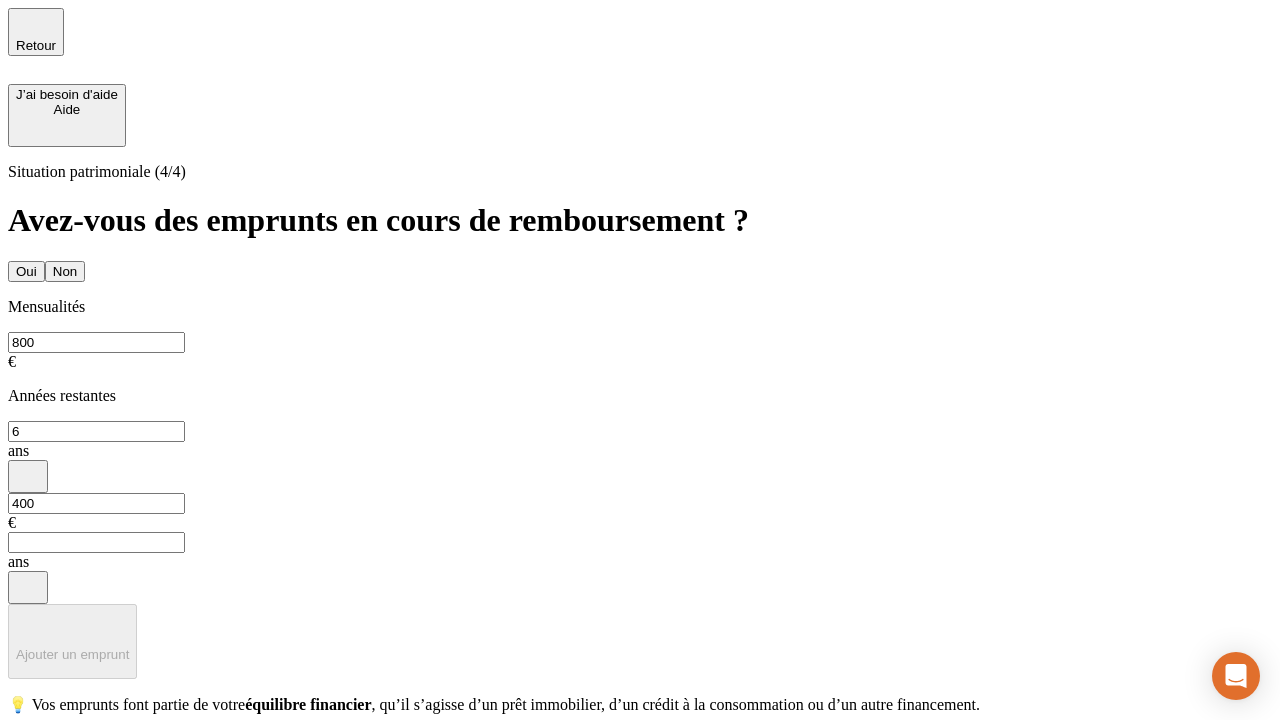 type on "400" 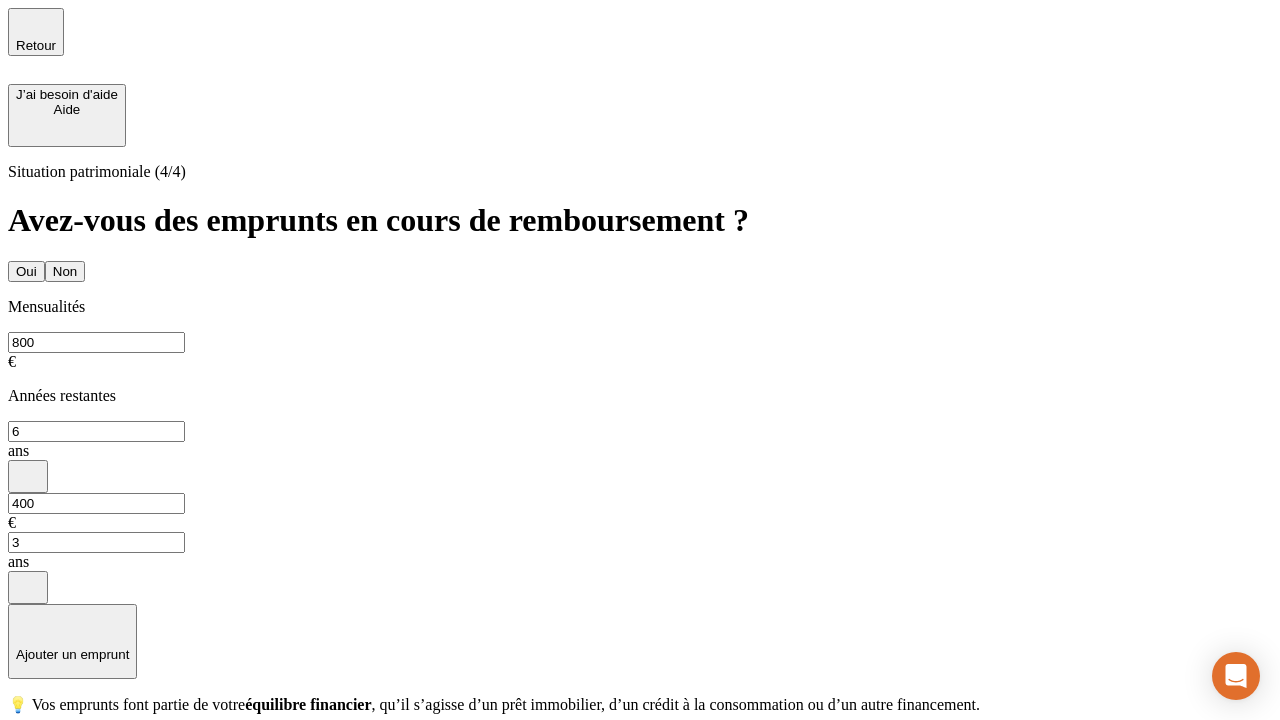 click on "Valider" at bounding box center [36, 774] 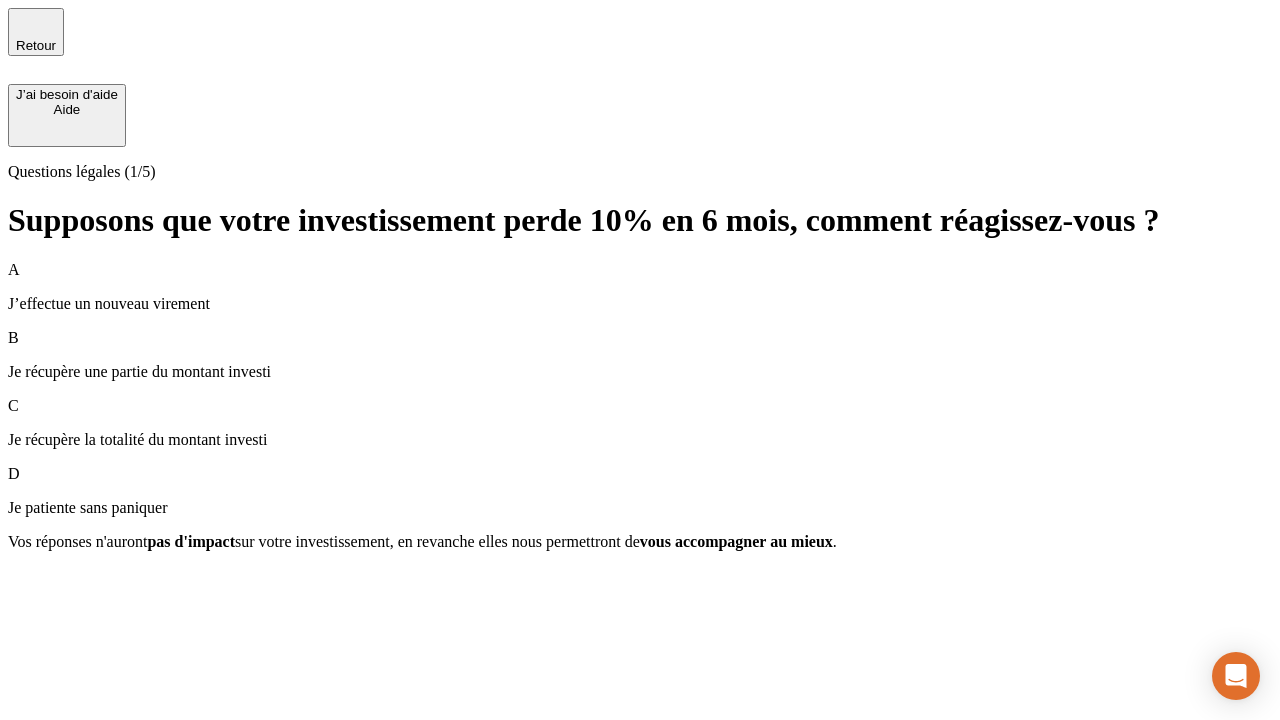 click on "Je récupère une partie du montant investi" at bounding box center (640, 372) 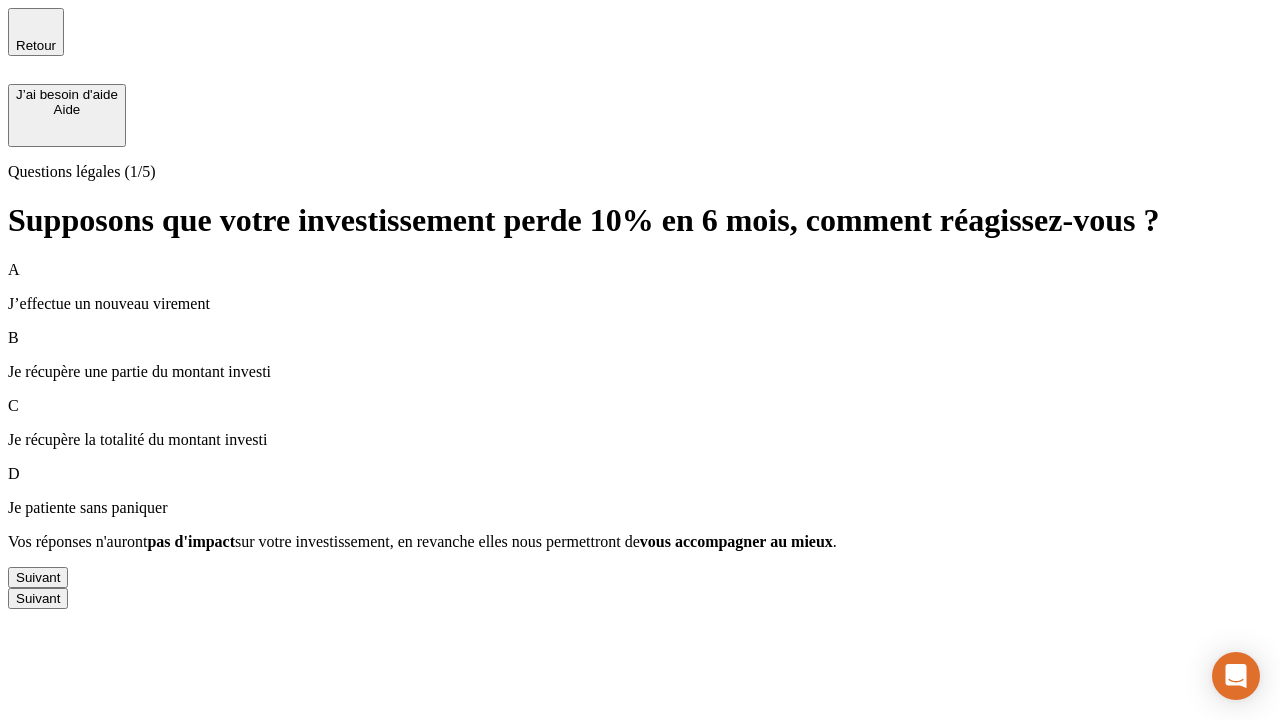 click on "Suivant" at bounding box center (38, 577) 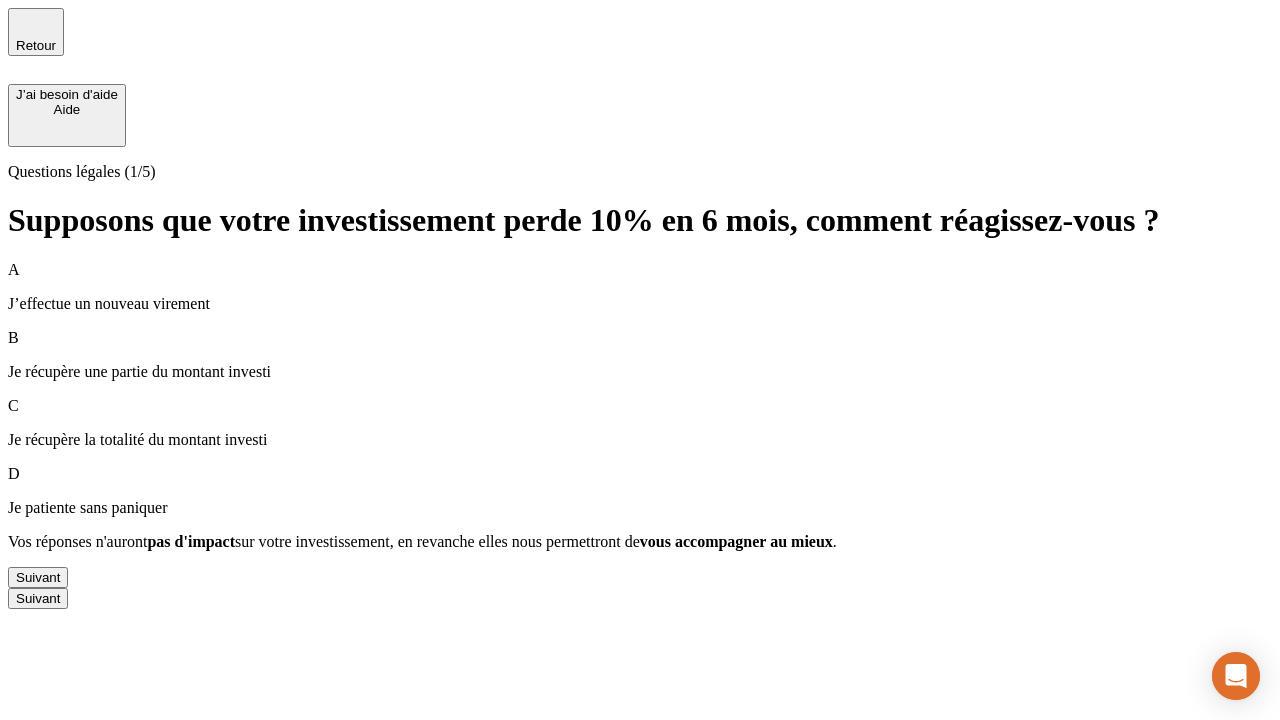 scroll, scrollTop: 0, scrollLeft: 0, axis: both 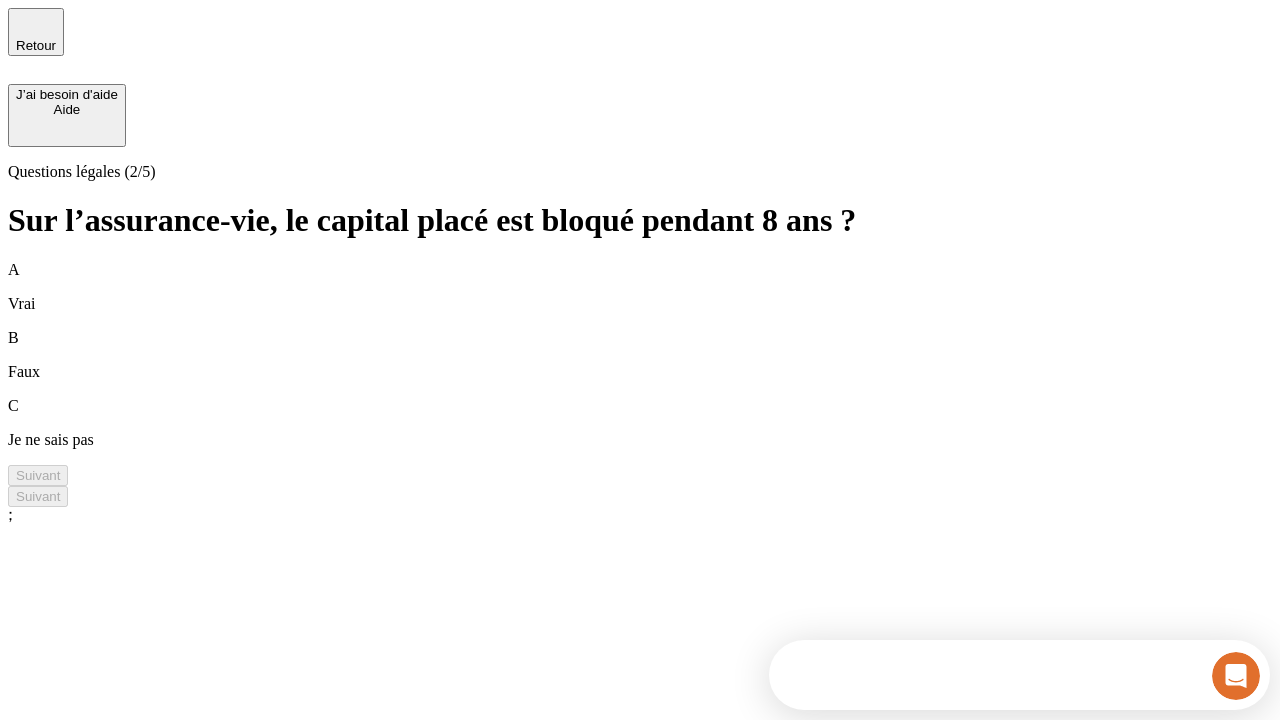 click on "B Faux" at bounding box center (640, 355) 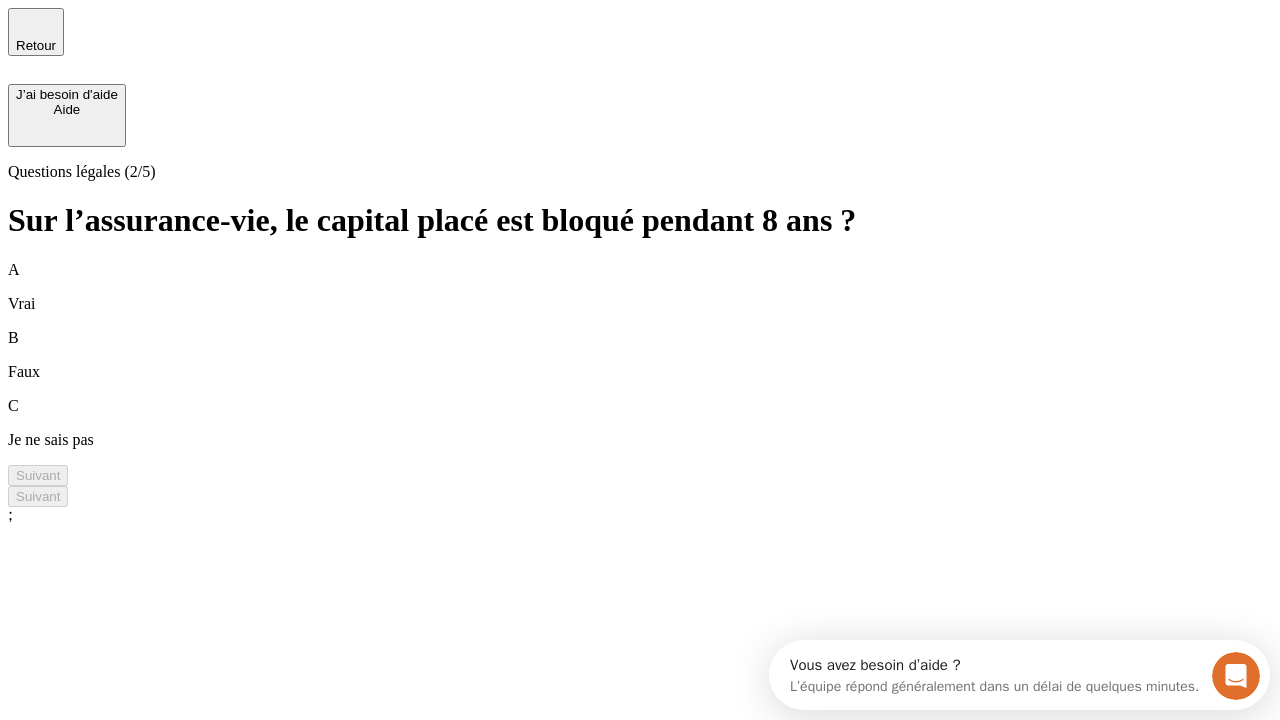 scroll, scrollTop: 0, scrollLeft: 0, axis: both 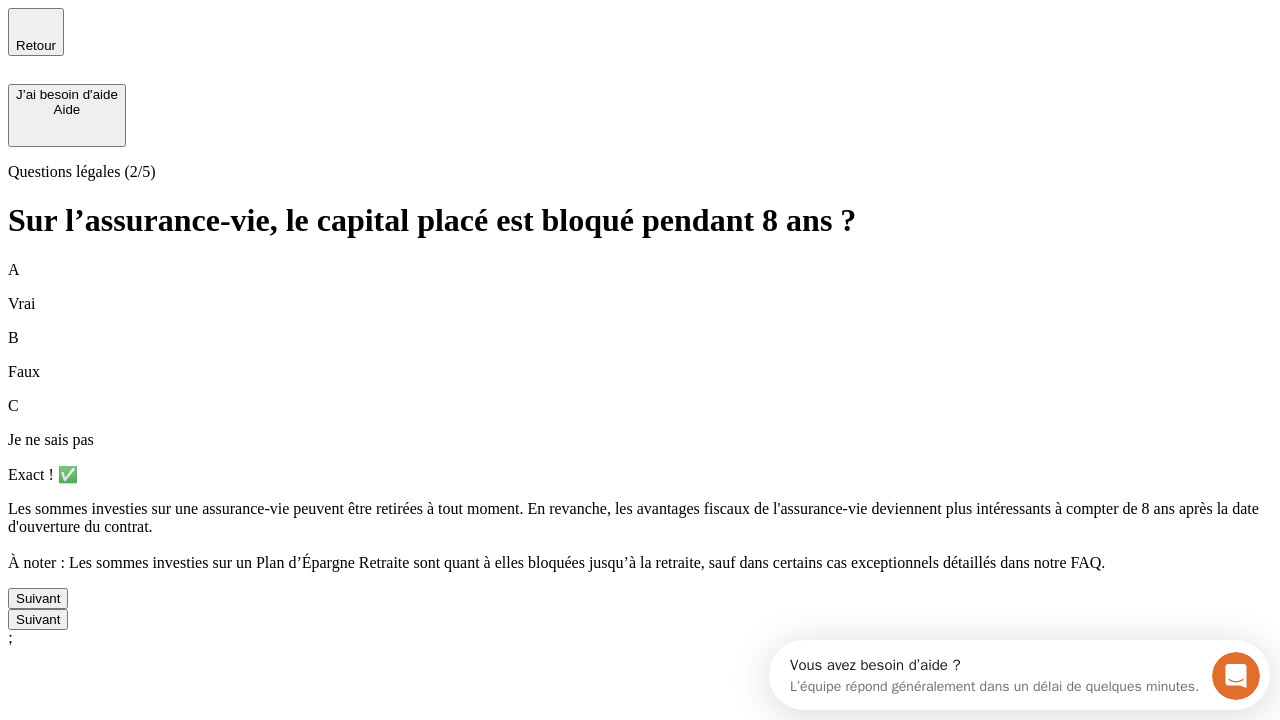 click on "Suivant" at bounding box center [38, 598] 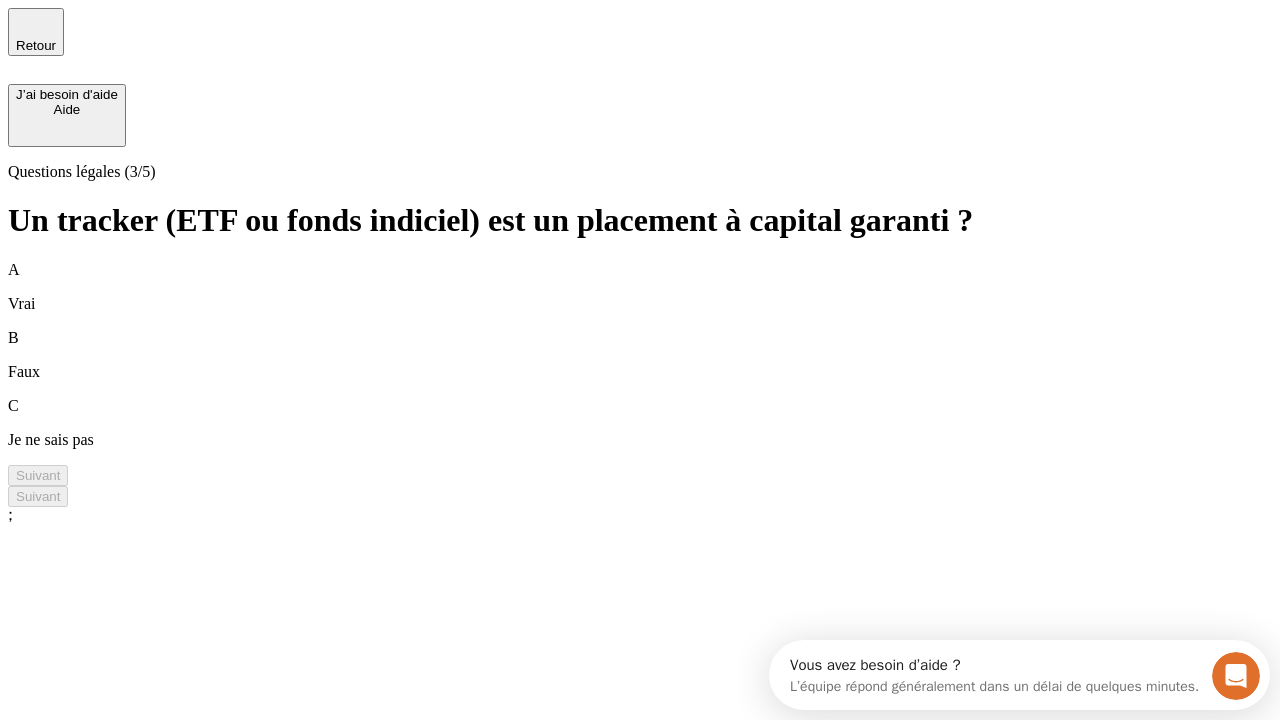 click on "B Faux" at bounding box center [640, 355] 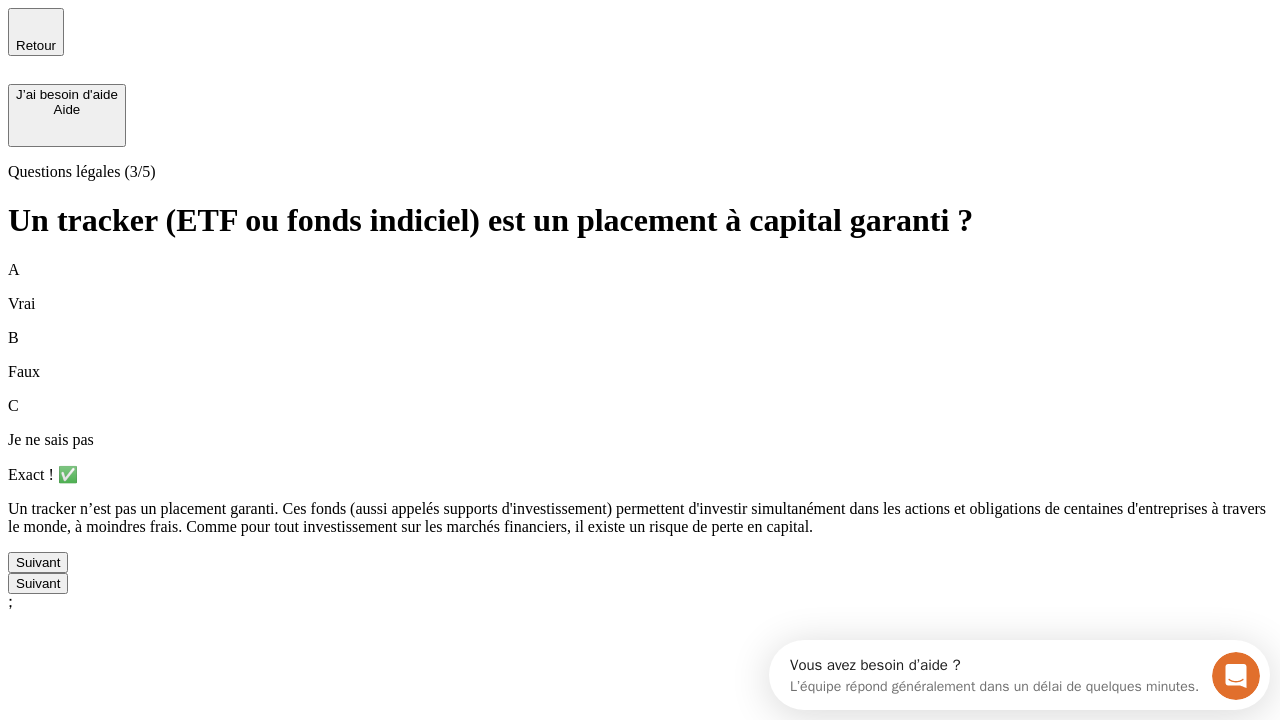 click on "Suivant" at bounding box center [38, 562] 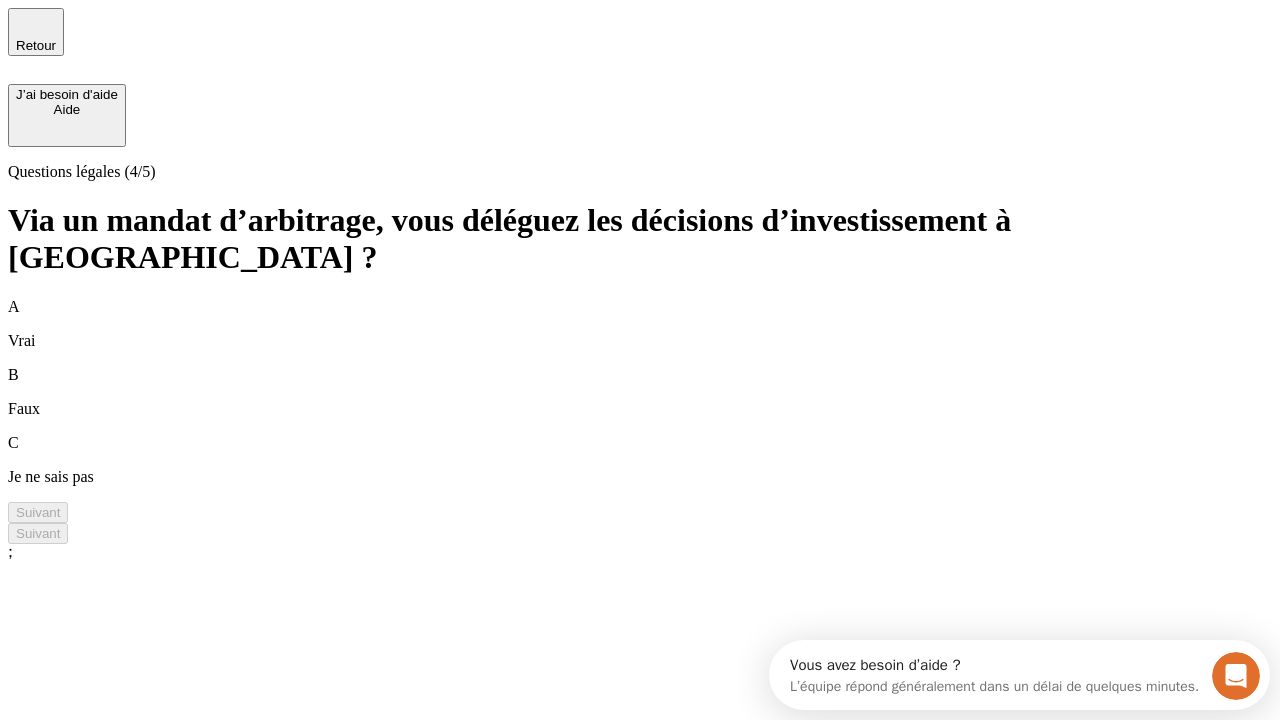click on "A Vrai" at bounding box center [640, 324] 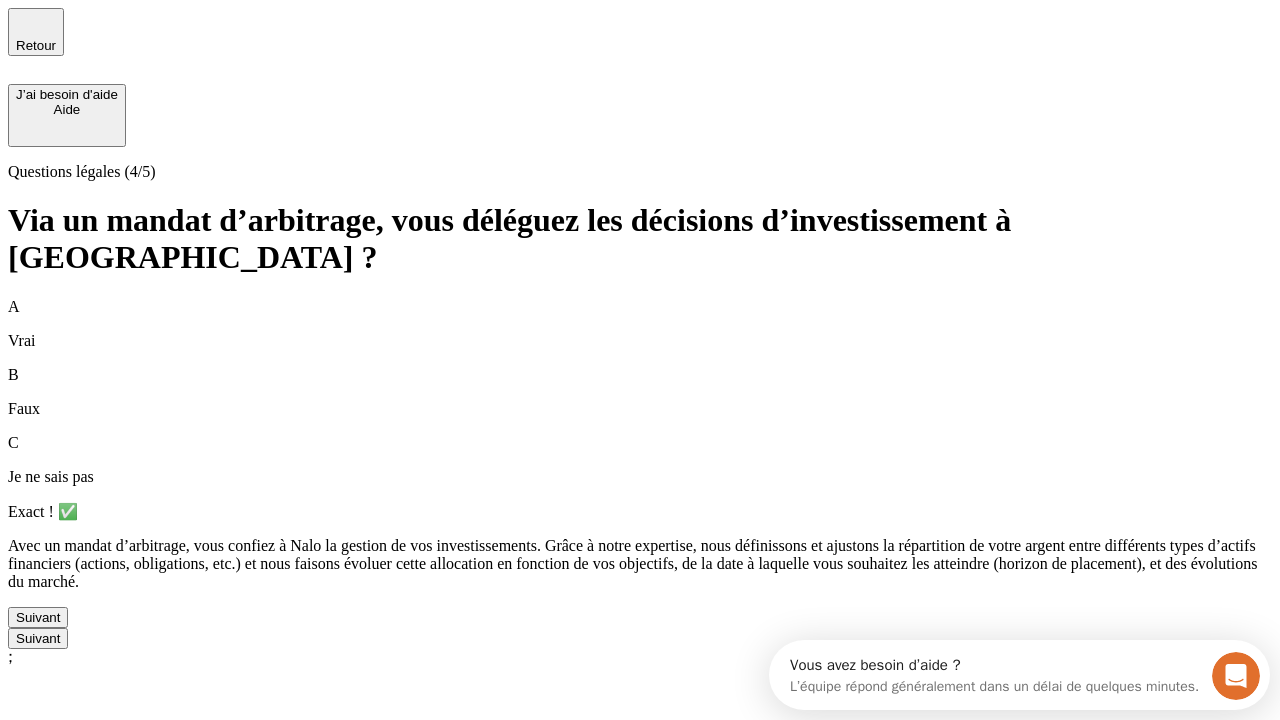 click on "Suivant" at bounding box center [38, 617] 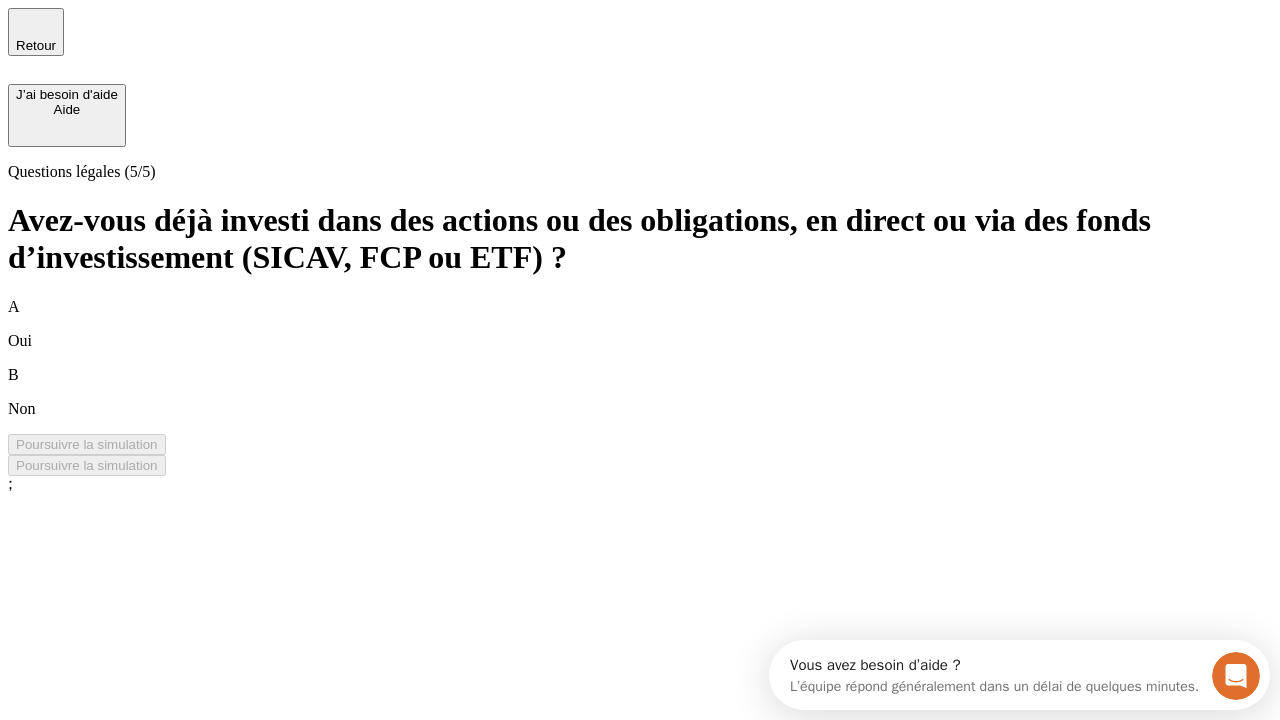 click on "B Non" at bounding box center [640, 392] 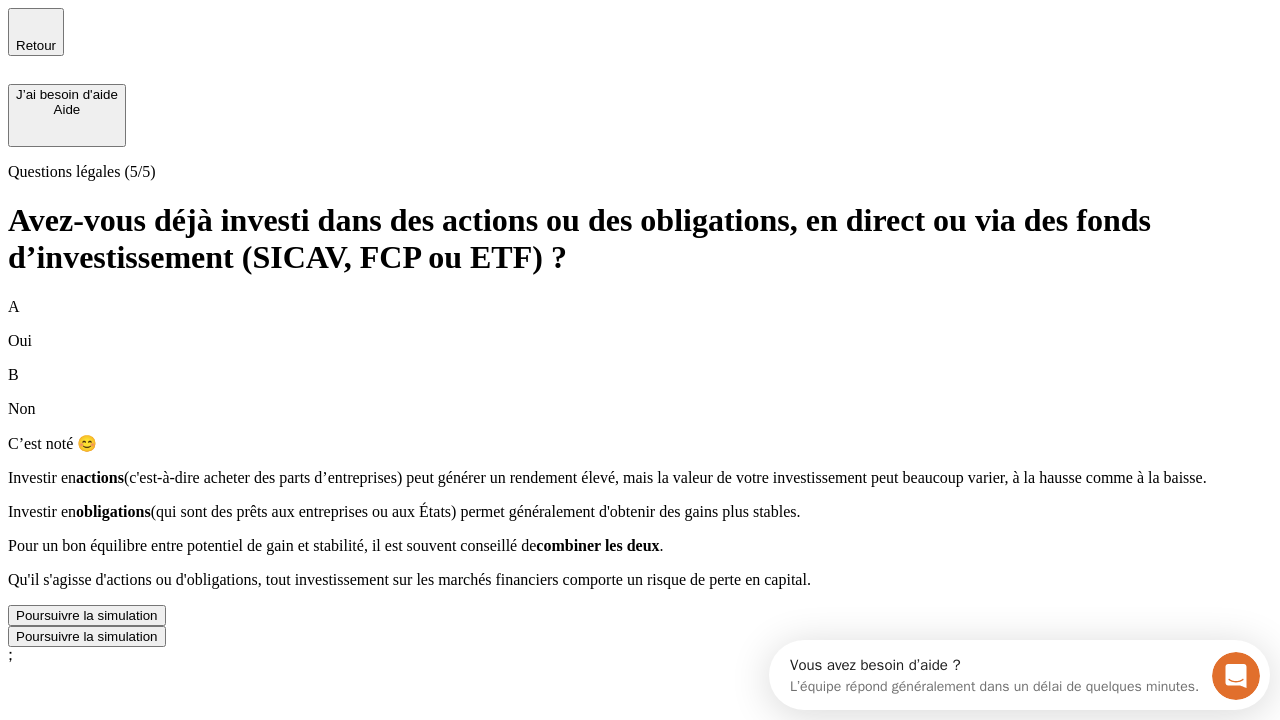 click on "Poursuivre la simulation" at bounding box center (87, 615) 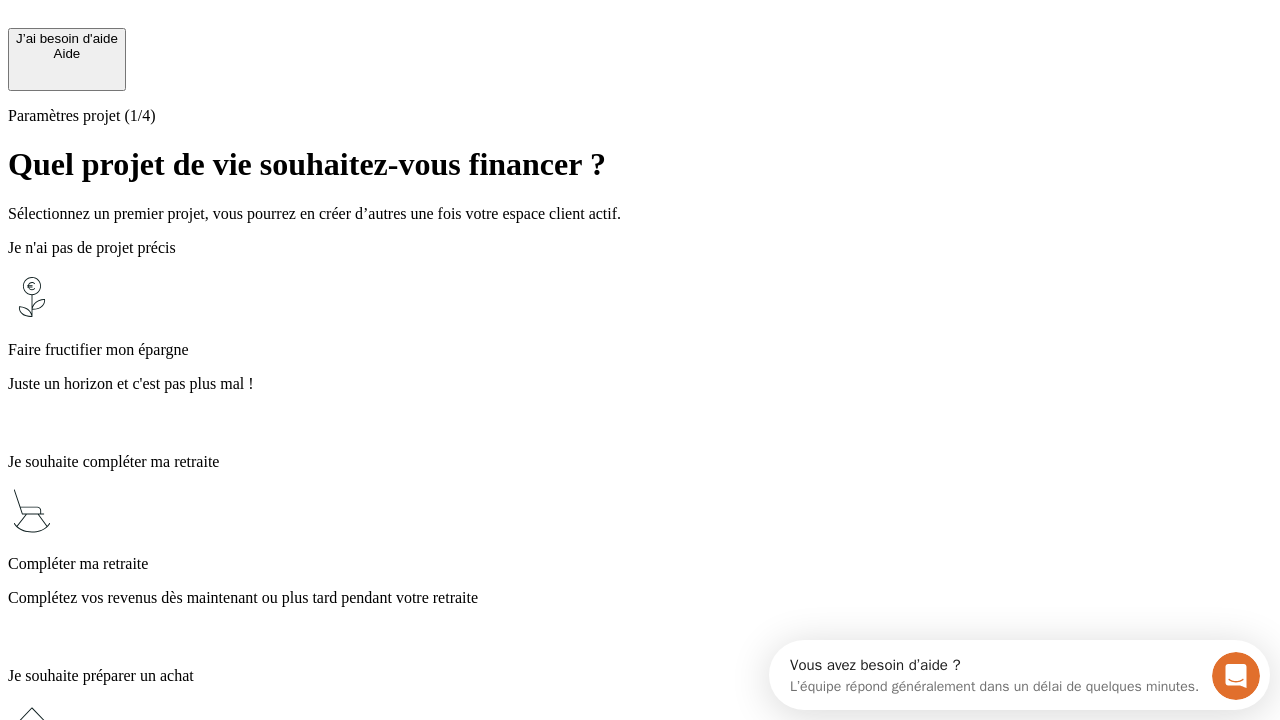 click on "Juste un horizon et c'est pas plus mal !" at bounding box center (640, 384) 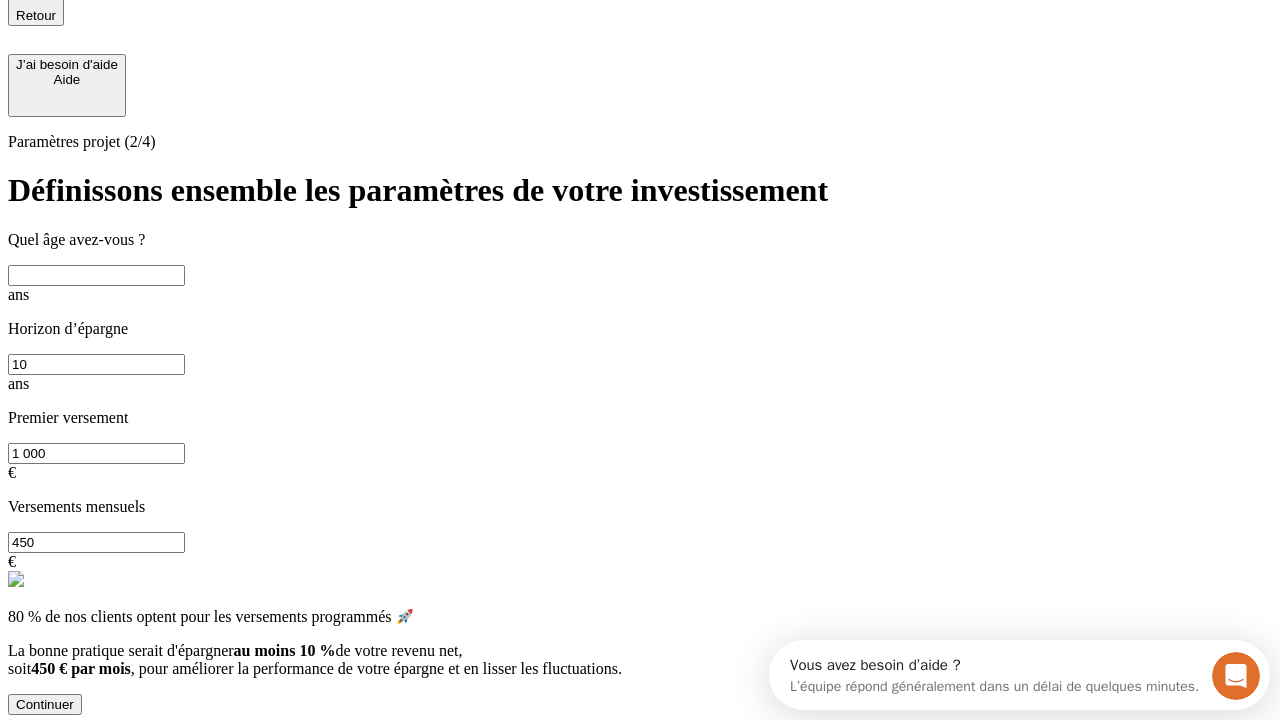 click at bounding box center (96, 275) 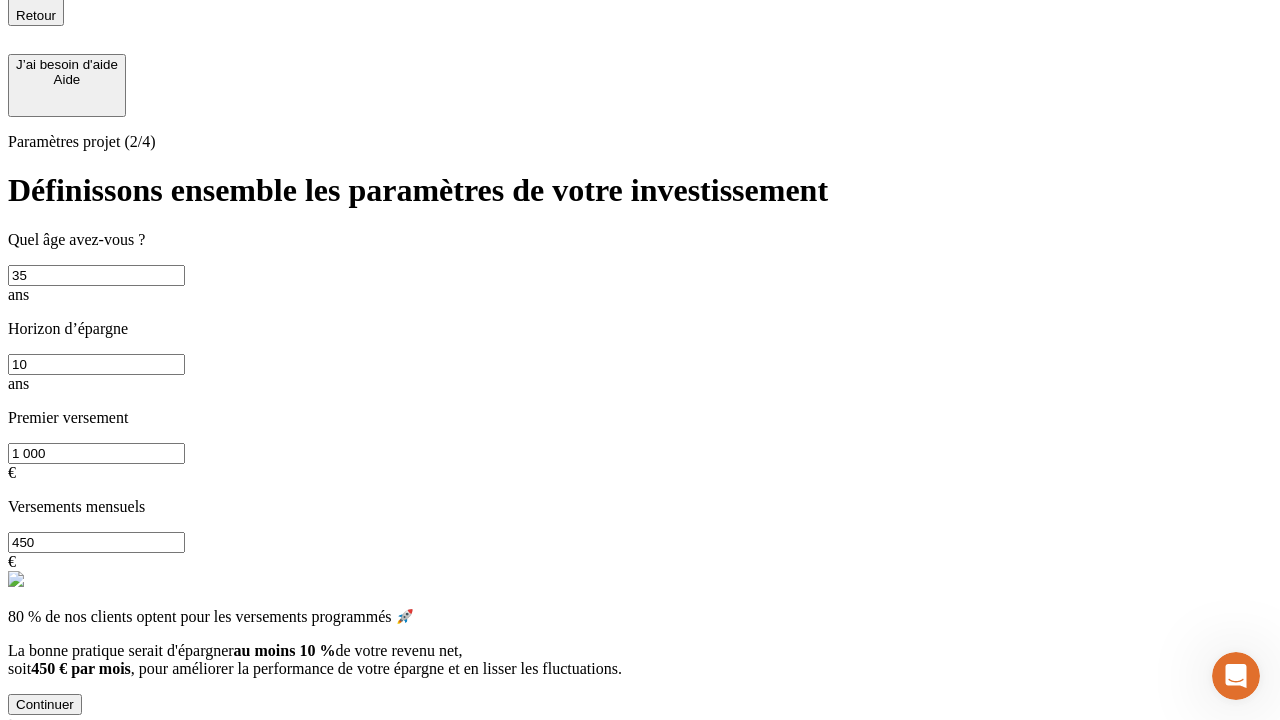 type on "35" 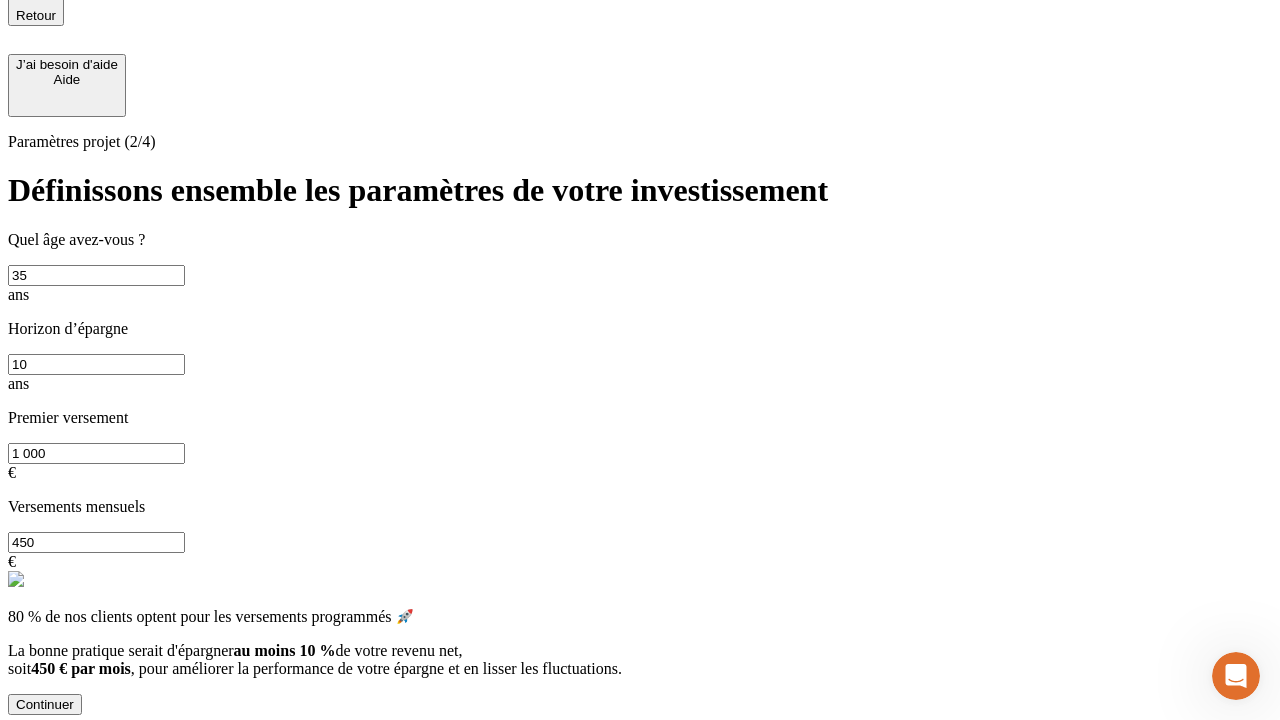 scroll, scrollTop: 12, scrollLeft: 0, axis: vertical 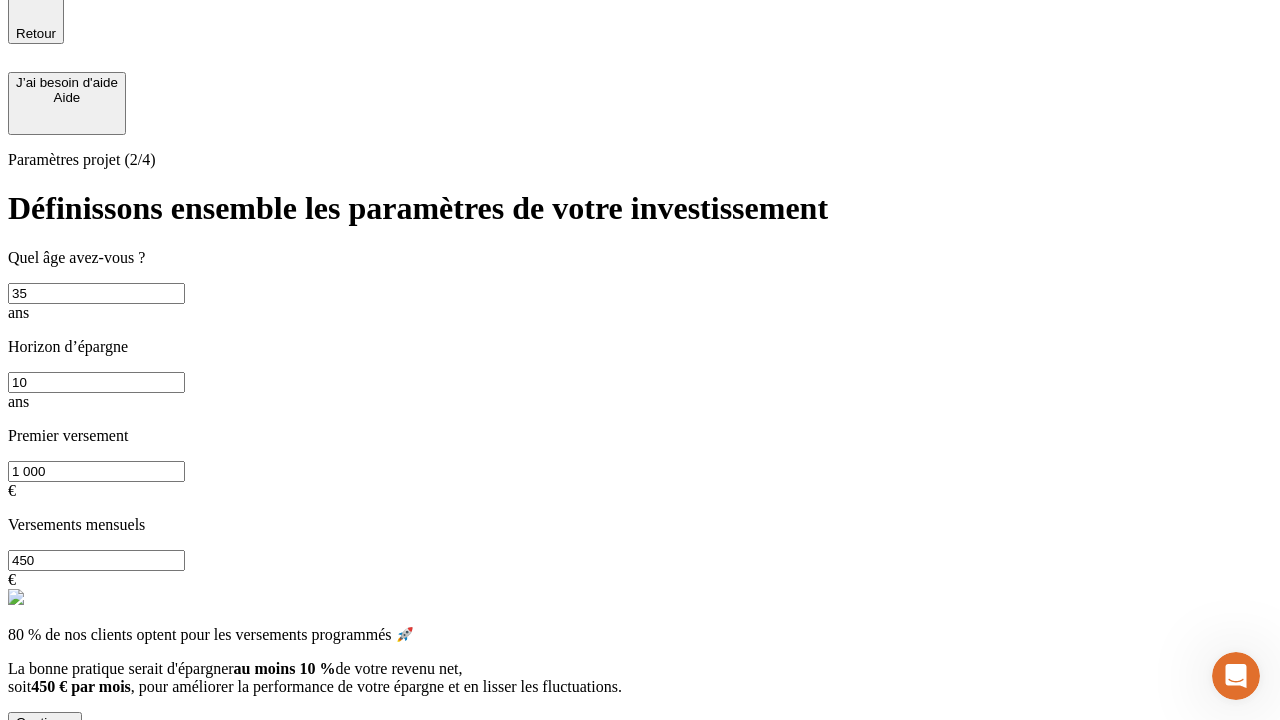 click on "1 000" at bounding box center [96, 471] 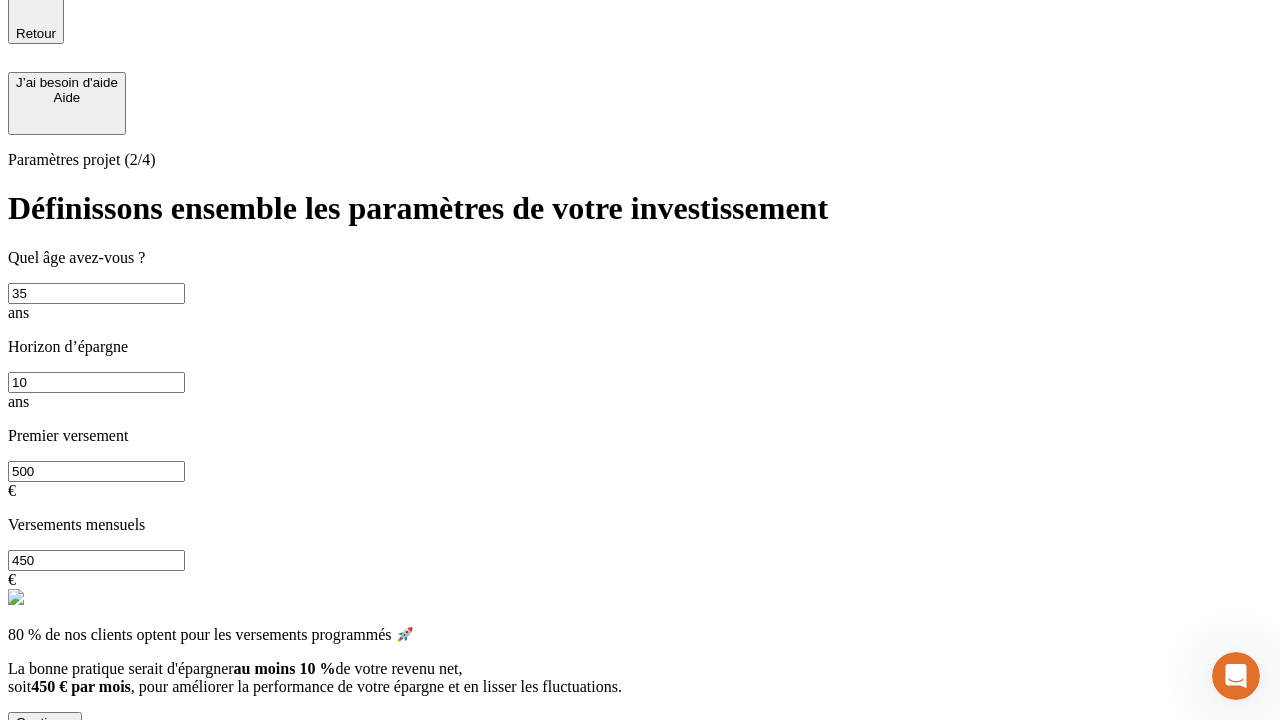 type on "500" 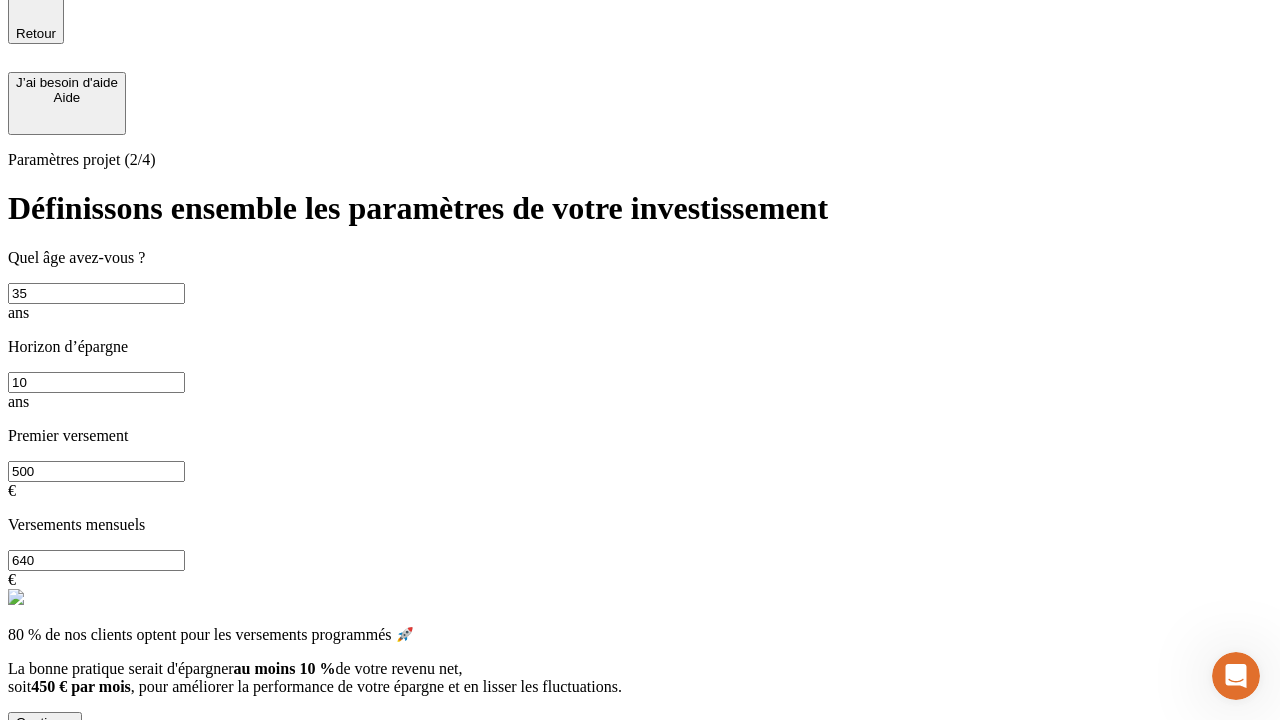 type on "640" 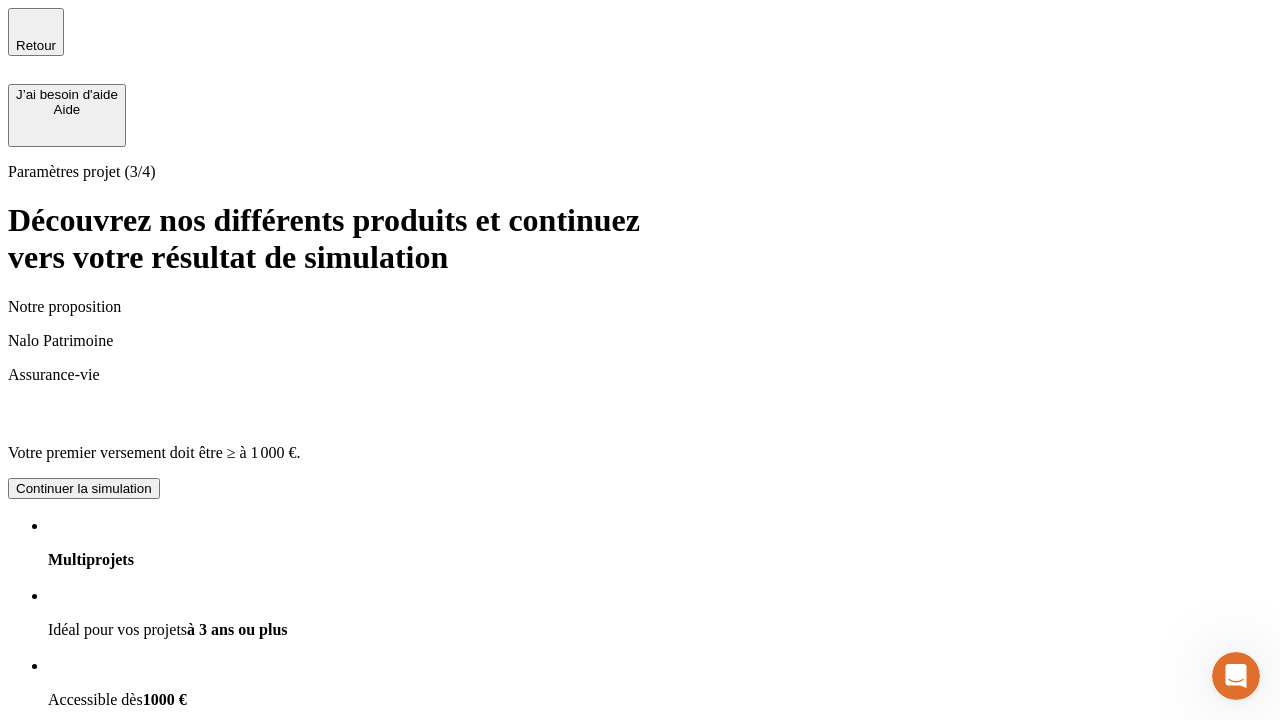 click on "Continuer la simulation" at bounding box center [84, 488] 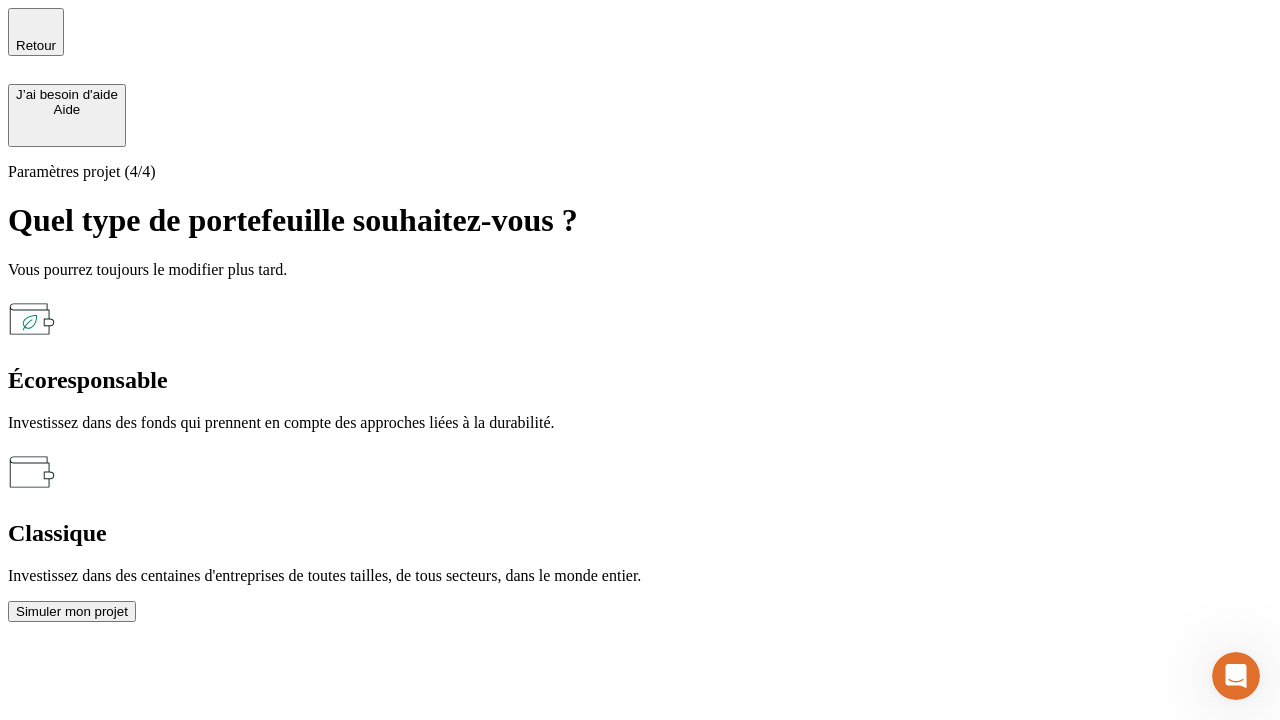 click on "Écoresponsable" at bounding box center (640, 380) 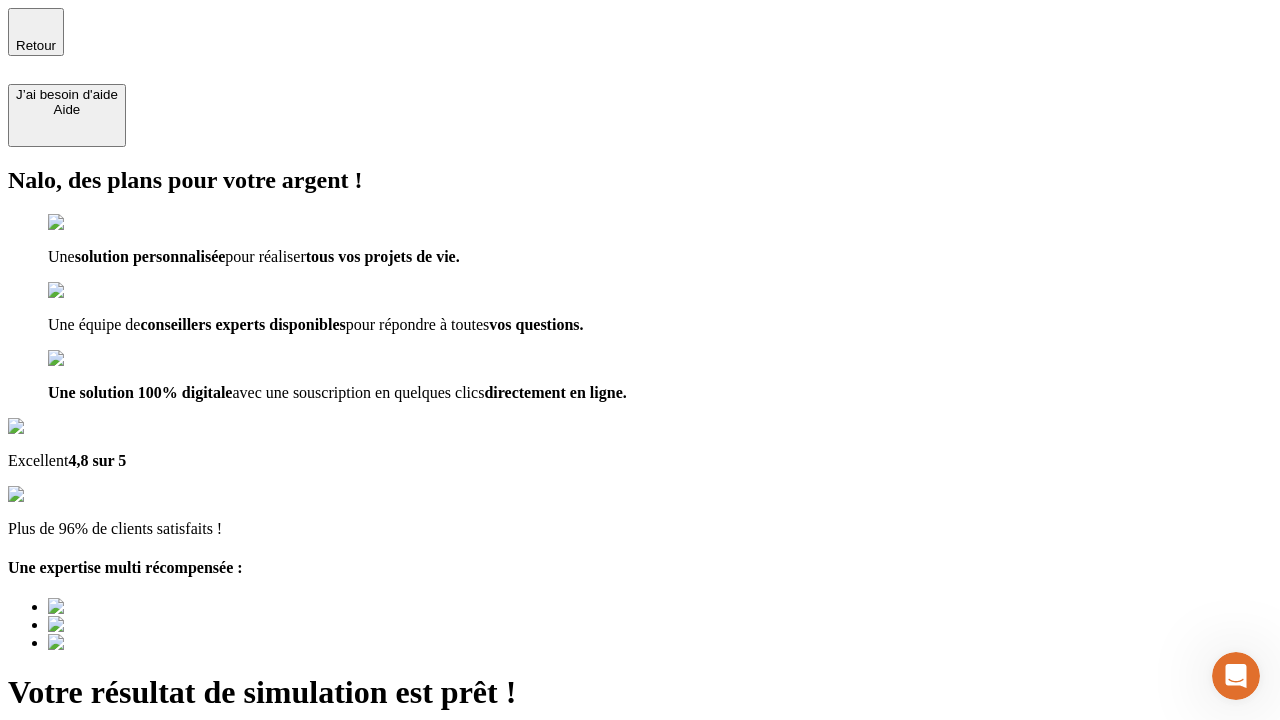 click on "Découvrir ma simulation" at bounding box center (87, 847) 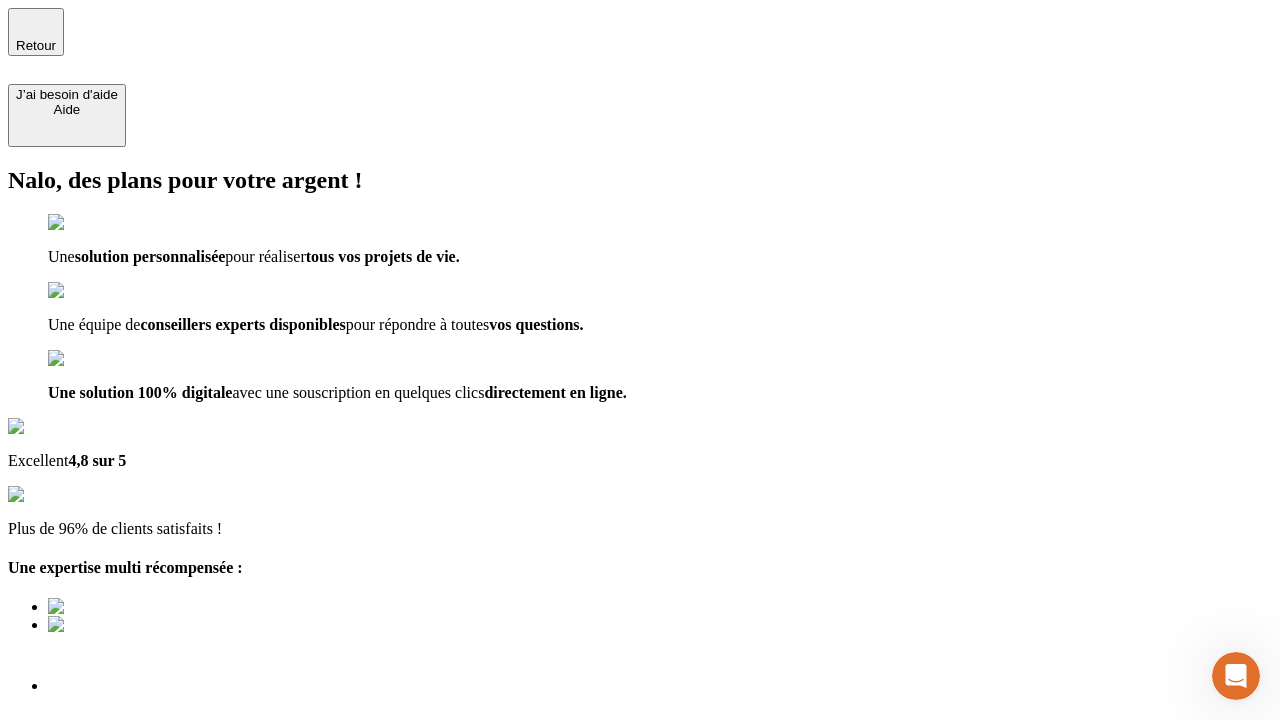 type on "[EMAIL_ADDRESS][DOMAIN_NAME]" 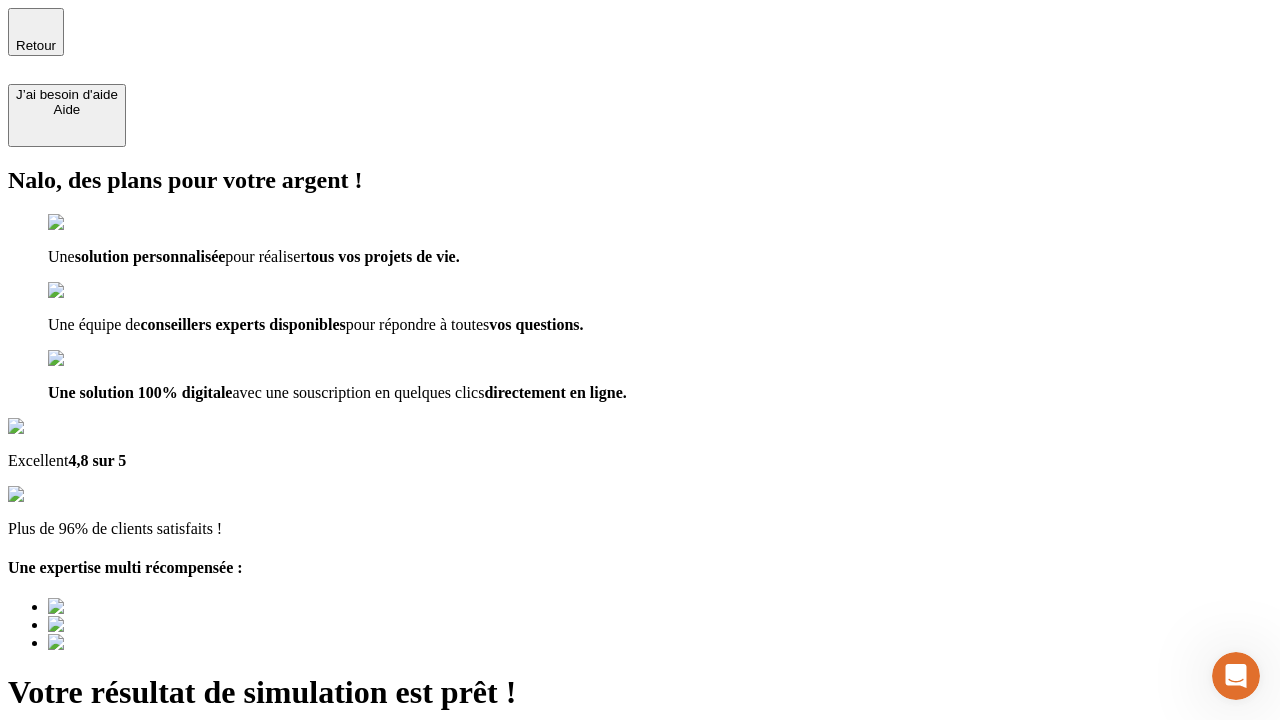 click on "Découvrir ma simulation" at bounding box center [87, 847] 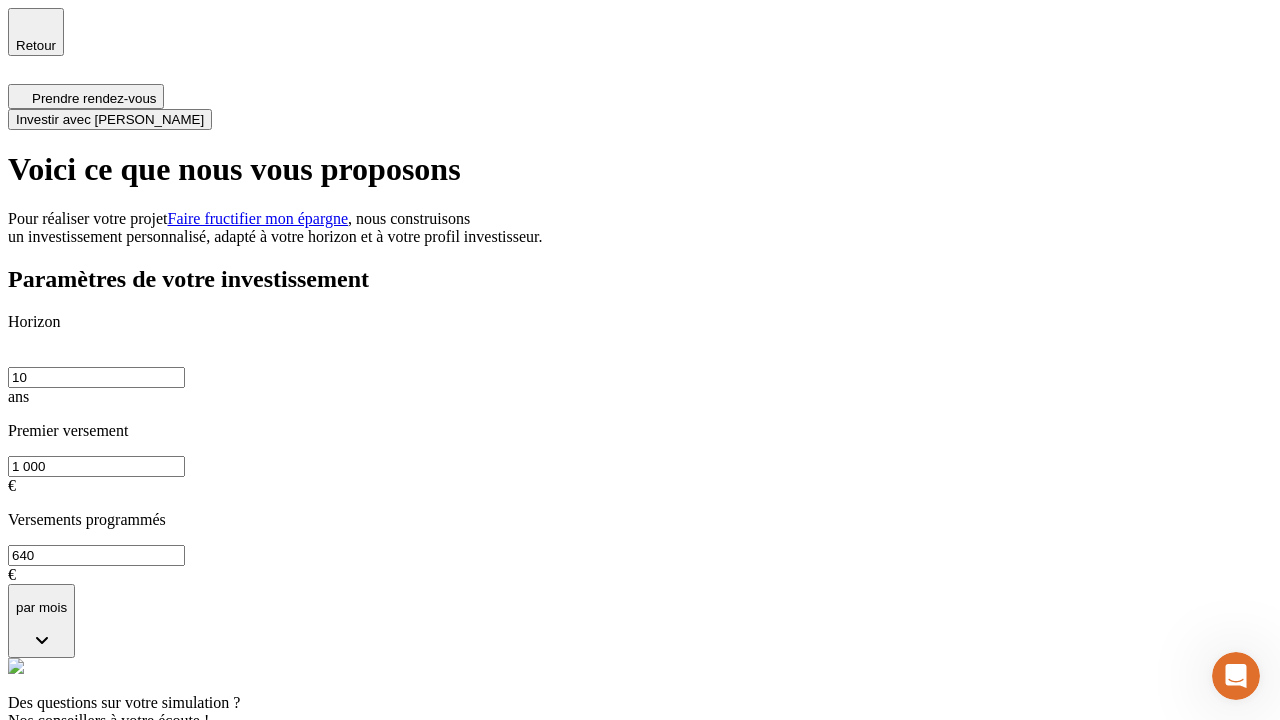 click on "Investir avec [PERSON_NAME]" at bounding box center [110, 119] 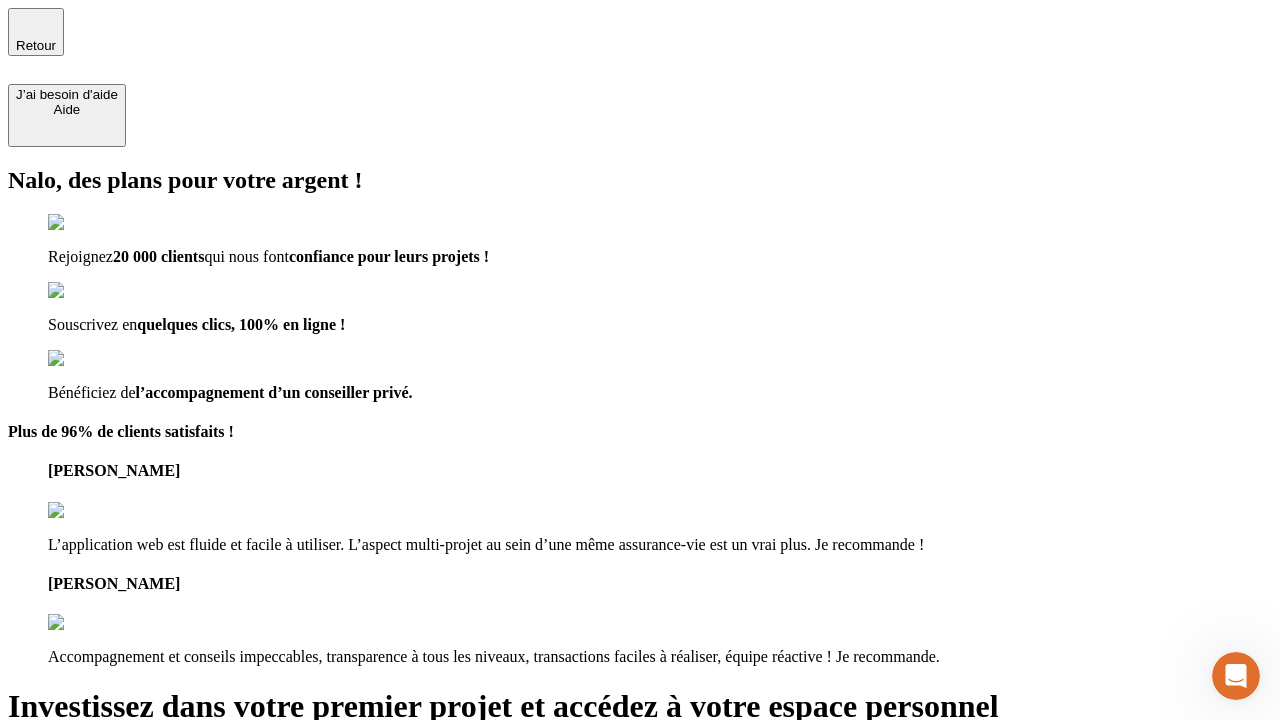 type on "[EMAIL_ADDRESS][DOMAIN_NAME]" 